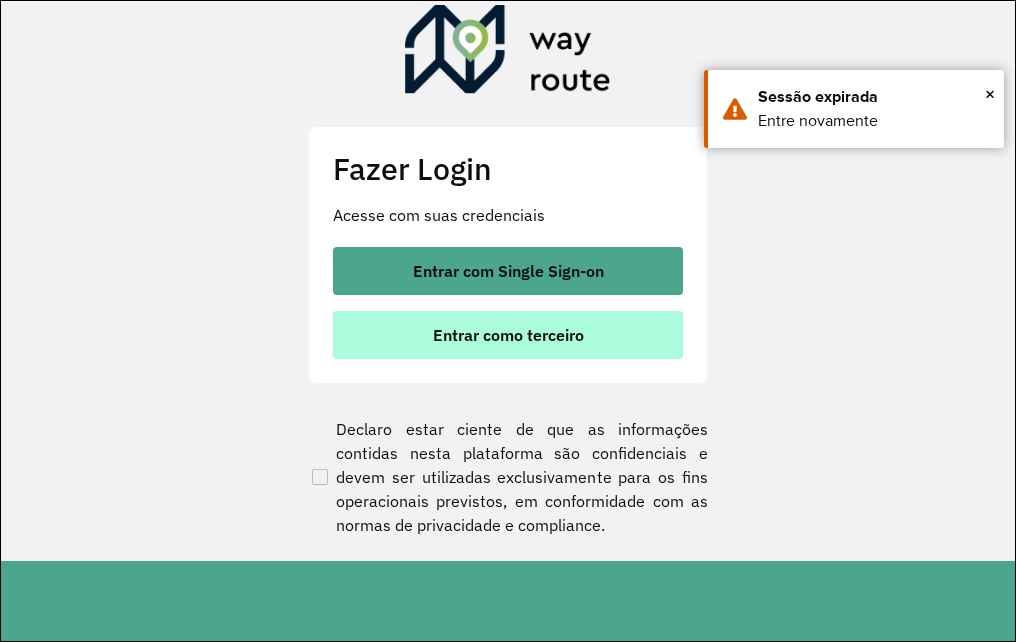 scroll, scrollTop: 0, scrollLeft: 0, axis: both 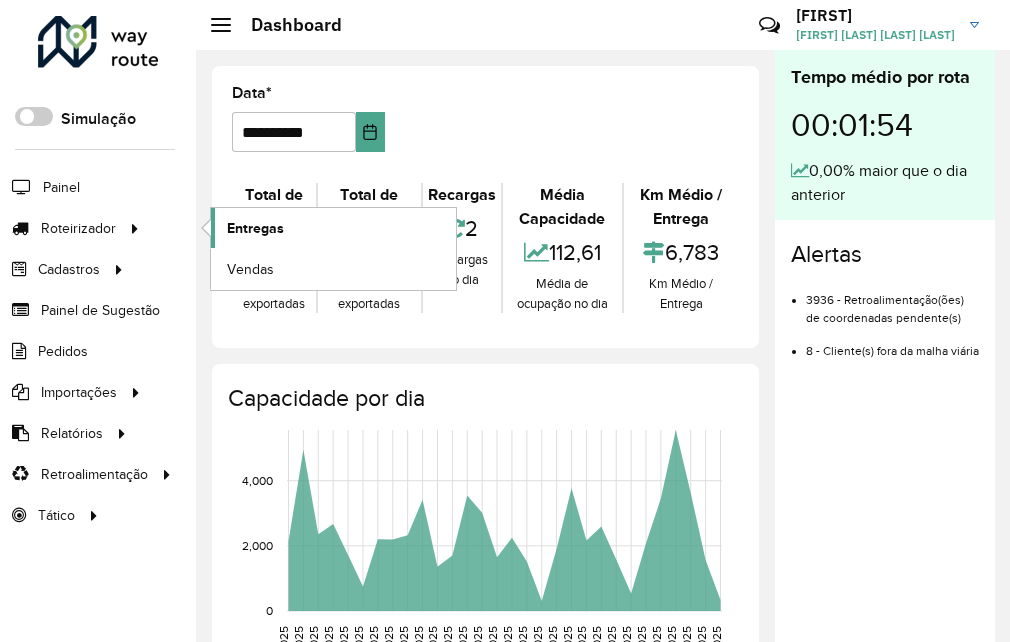 click on "Entregas" 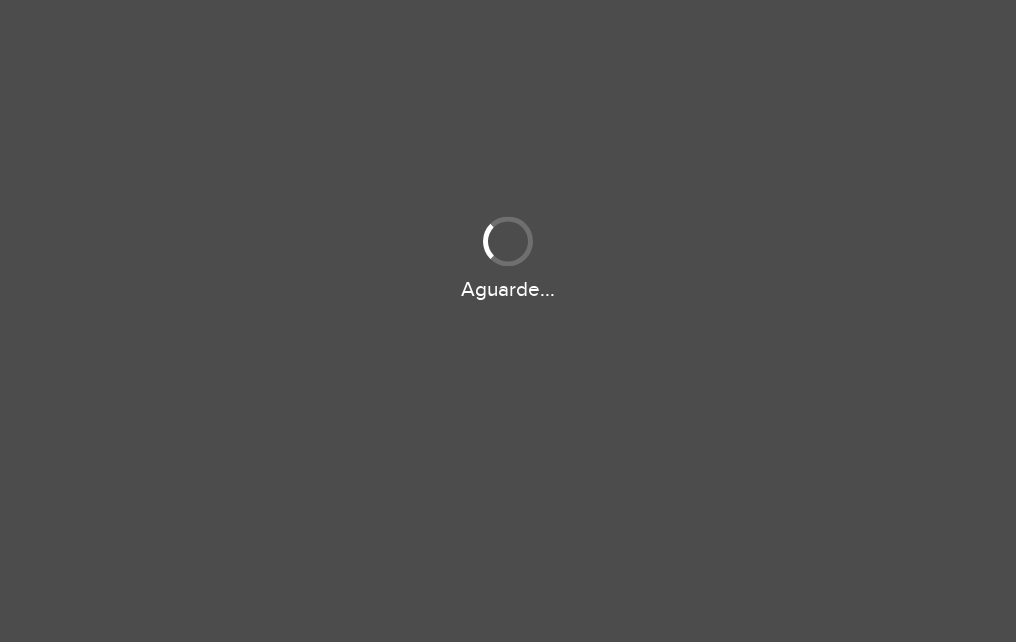 scroll, scrollTop: 0, scrollLeft: 0, axis: both 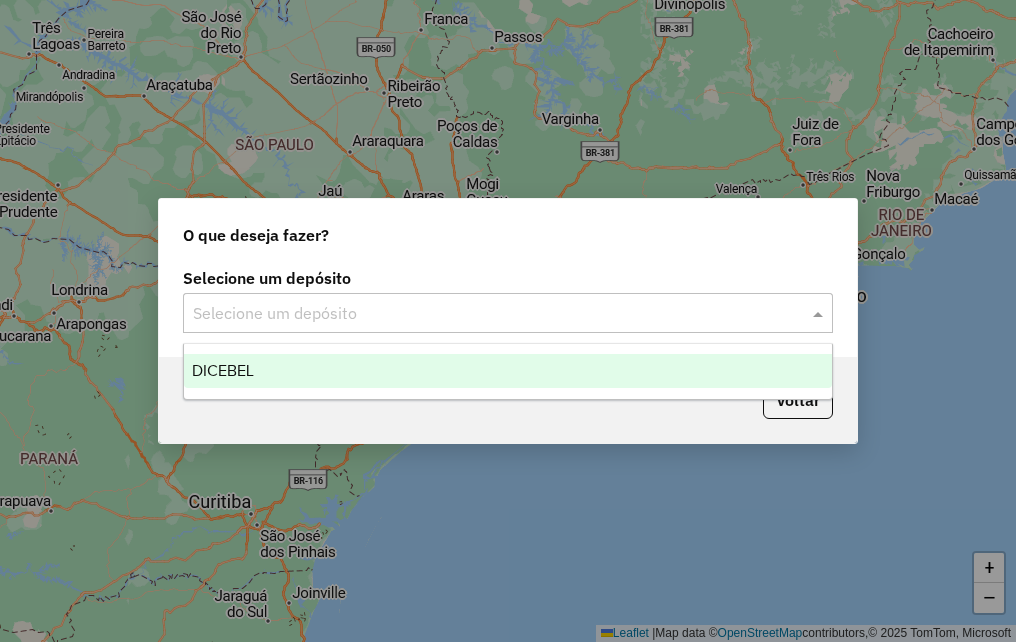 click 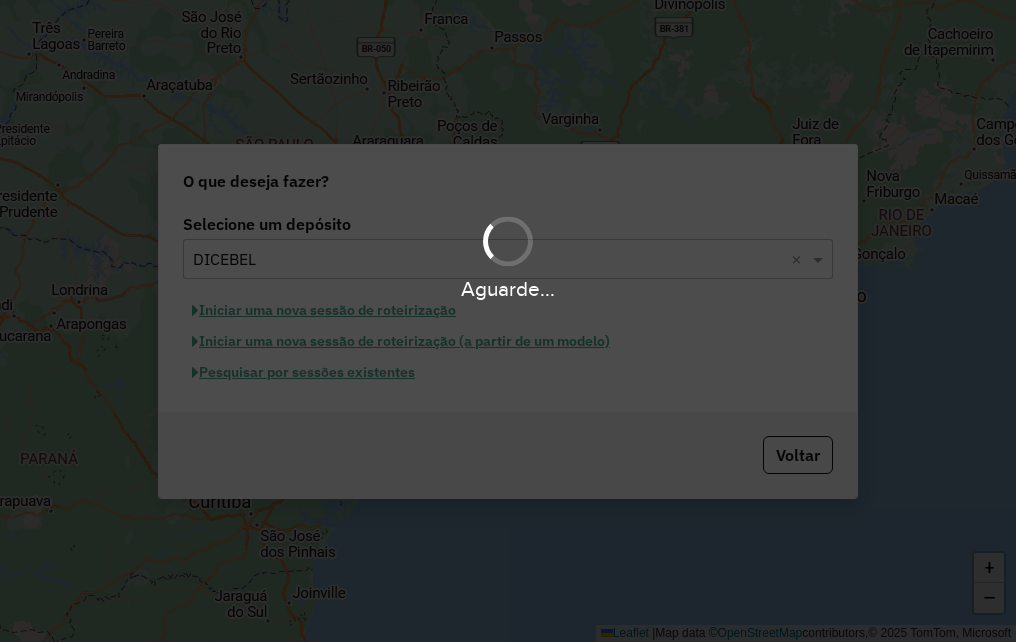 click on "Aguarde..." at bounding box center (508, 321) 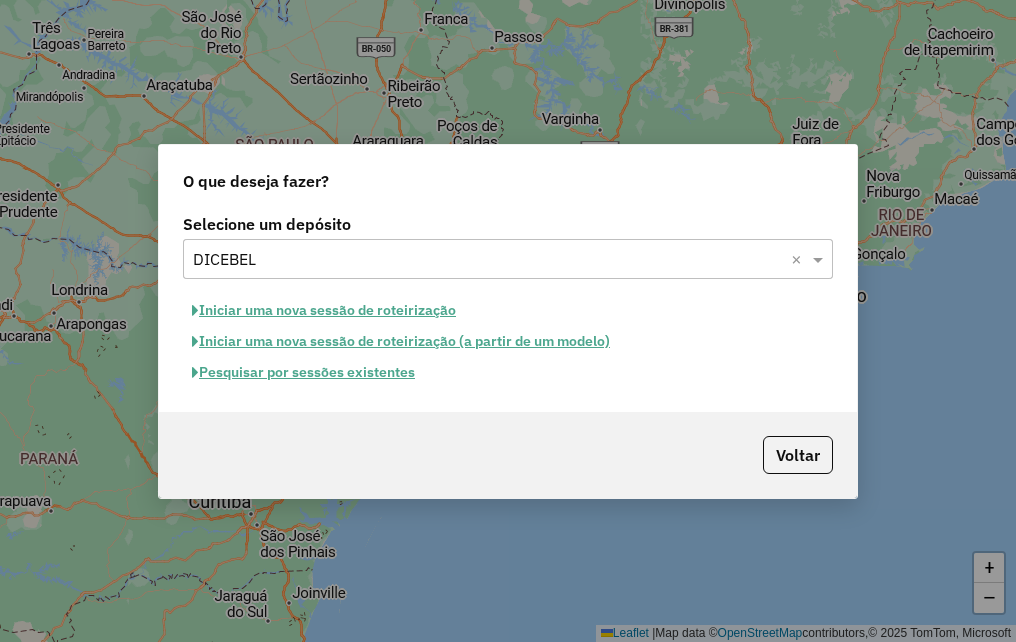 click on "Pesquisar por sessões existentes" 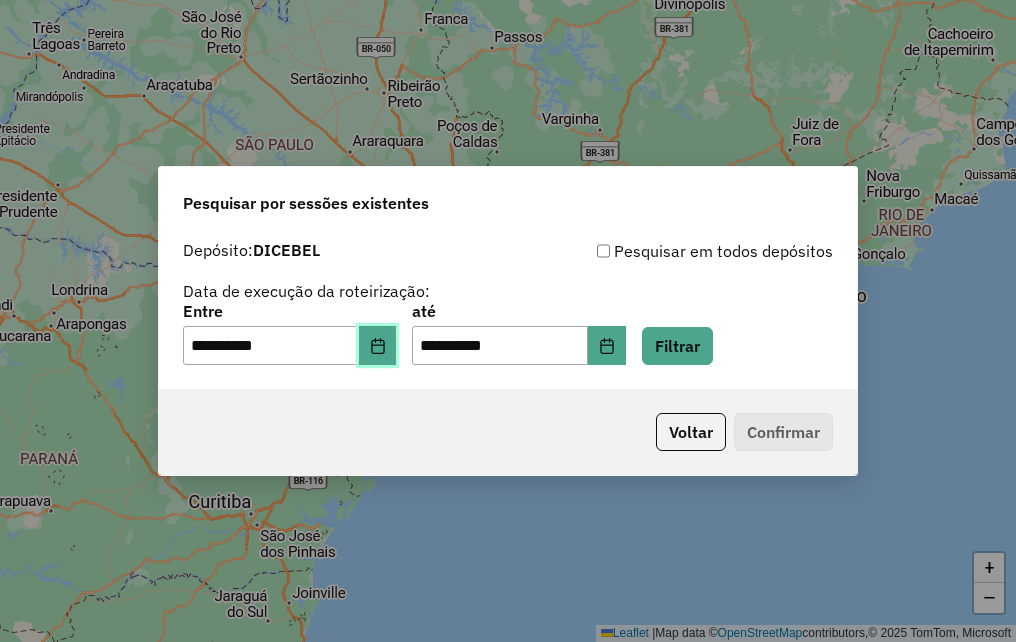click 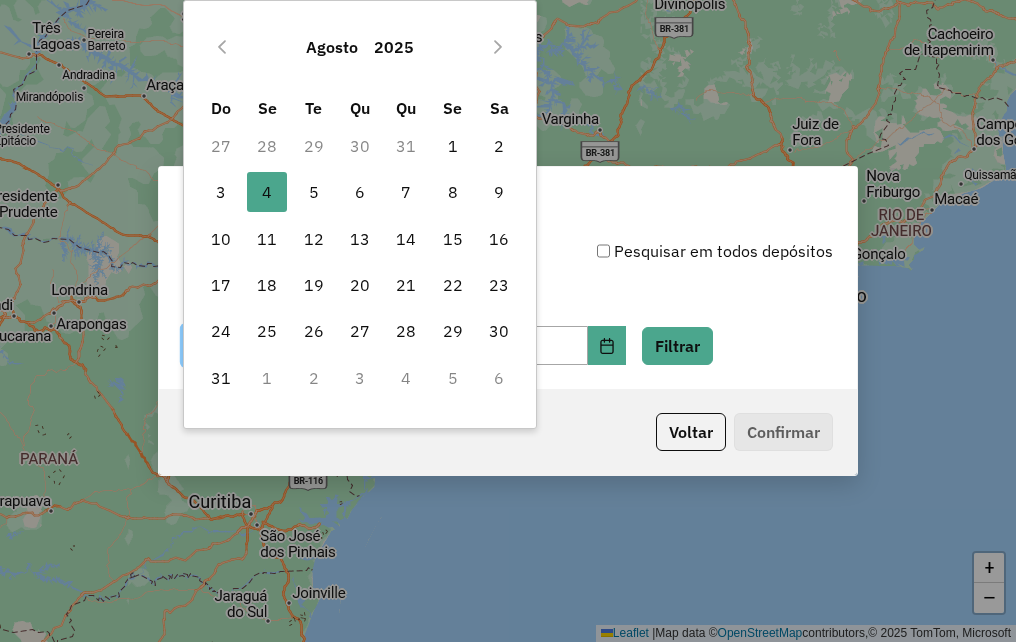 click on "30" at bounding box center (360, 146) 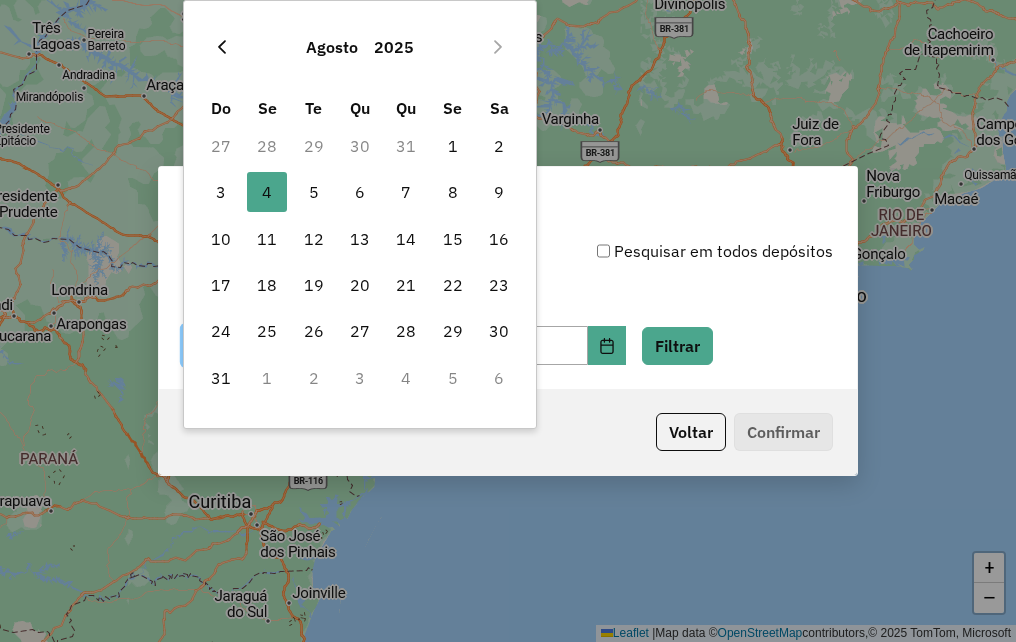 click on "Agosto   2025" at bounding box center [360, 47] 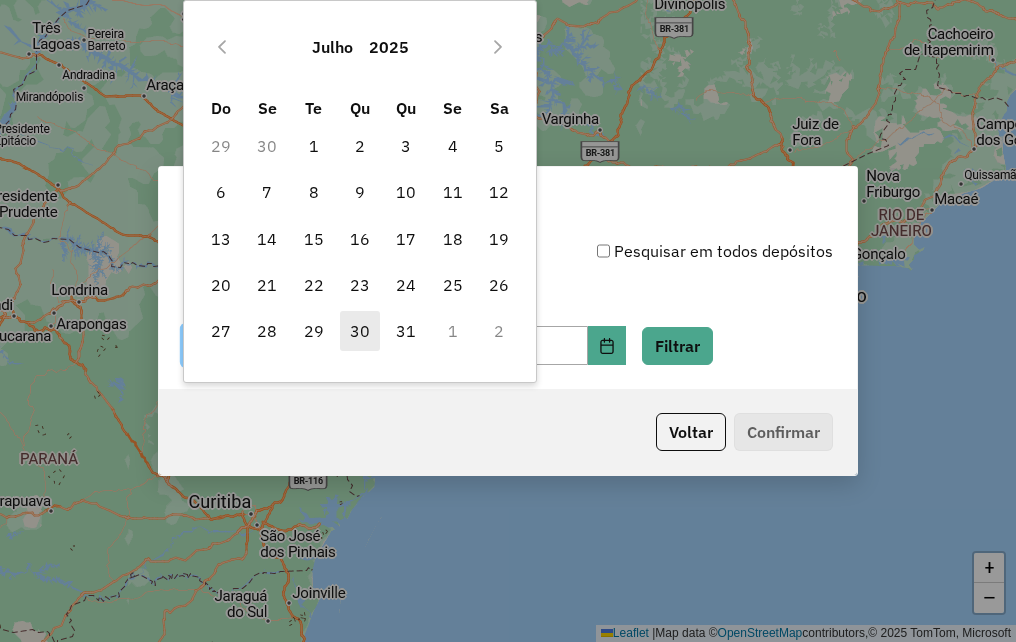 click on "30" at bounding box center [360, 331] 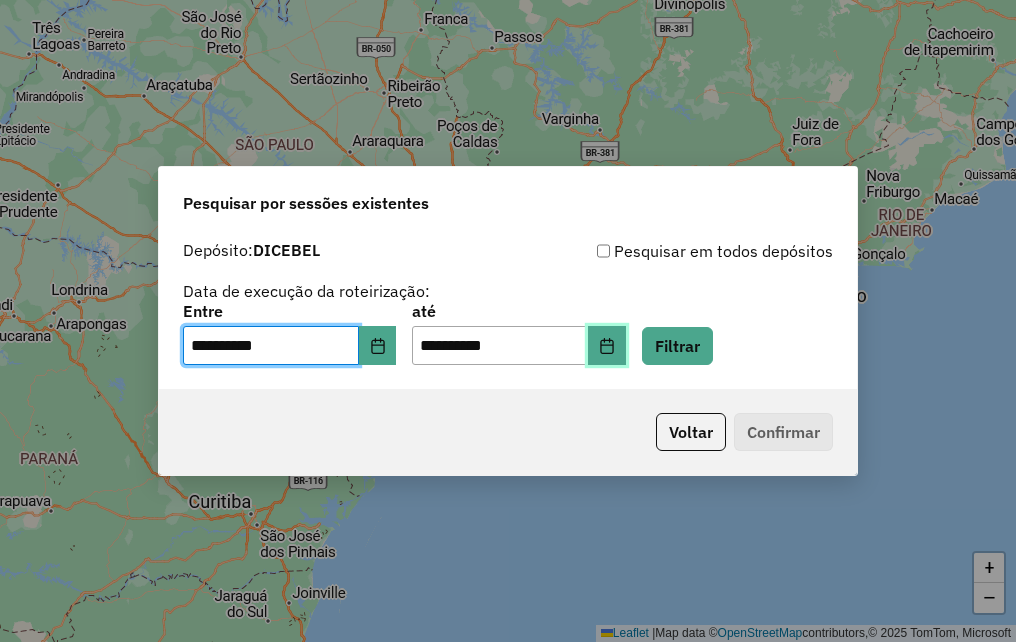 click at bounding box center (607, 346) 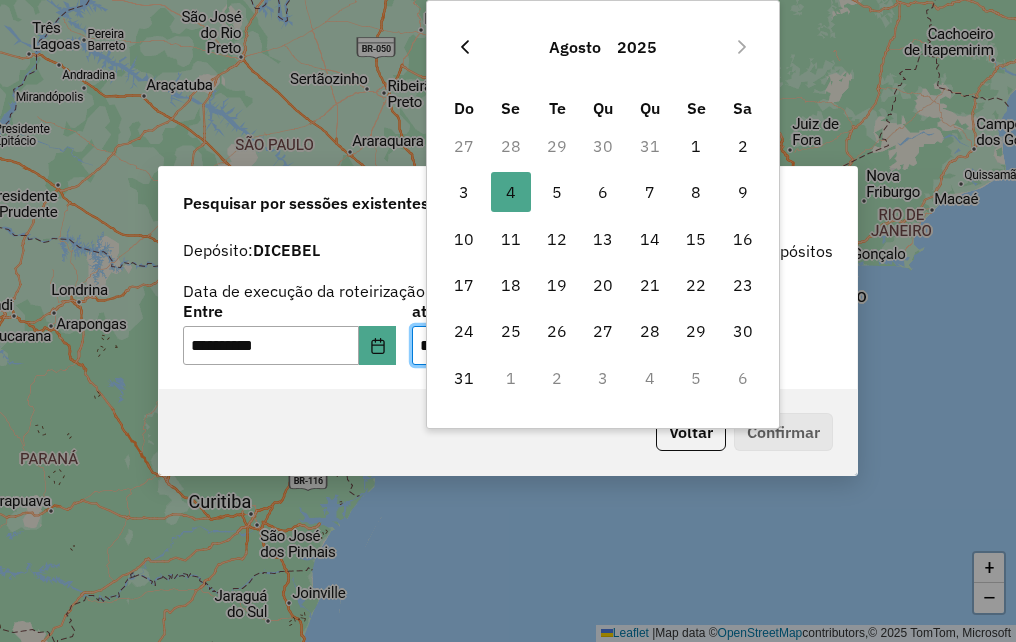 click 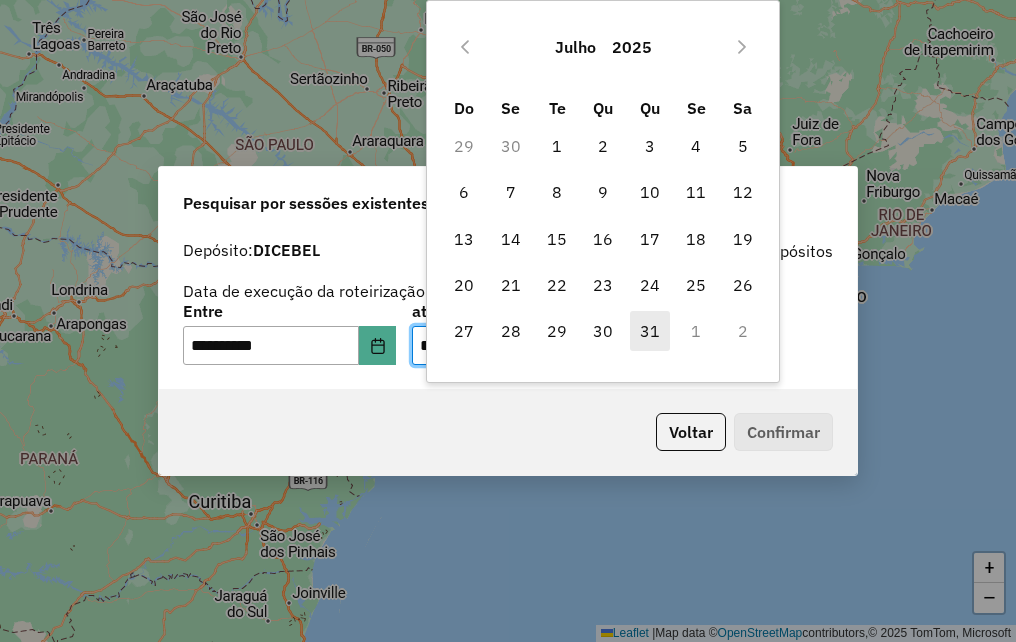 click on "31" at bounding box center (650, 331) 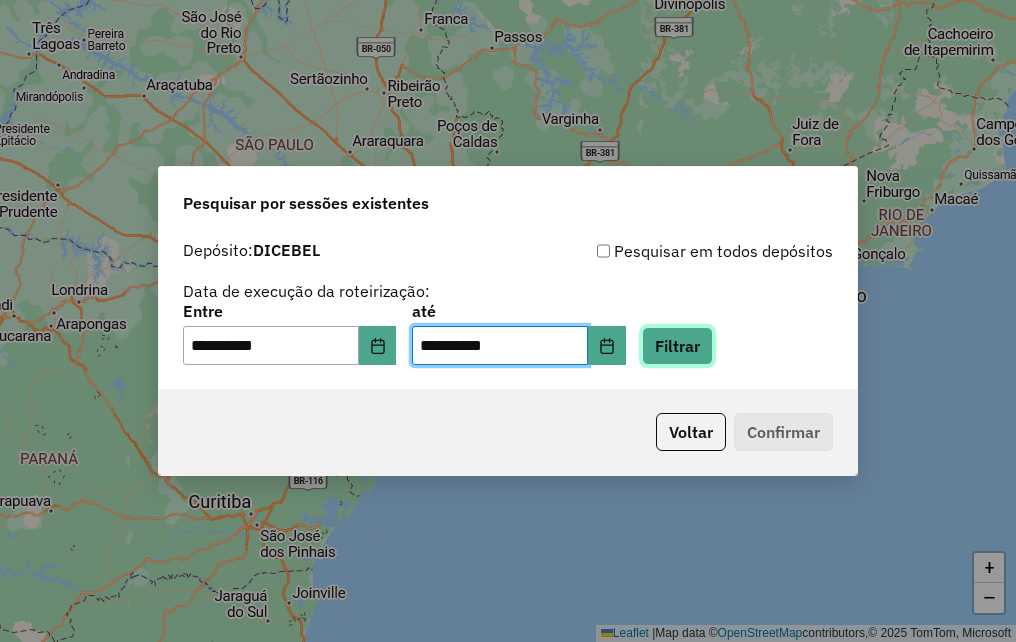 click on "Filtrar" 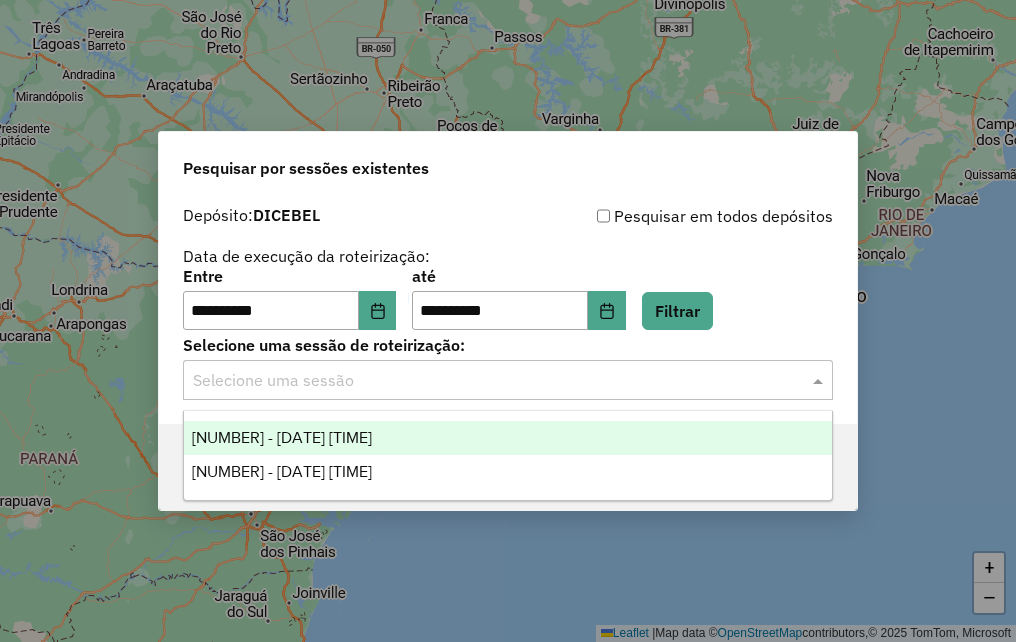 click 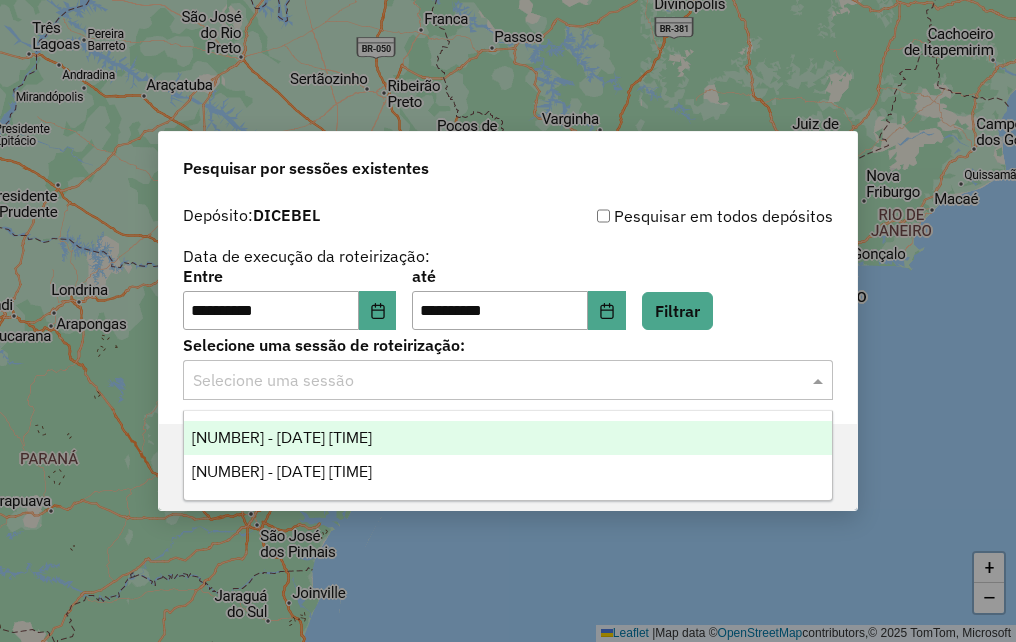 drag, startPoint x: 317, startPoint y: 436, endPoint x: 868, endPoint y: 481, distance: 552.83453 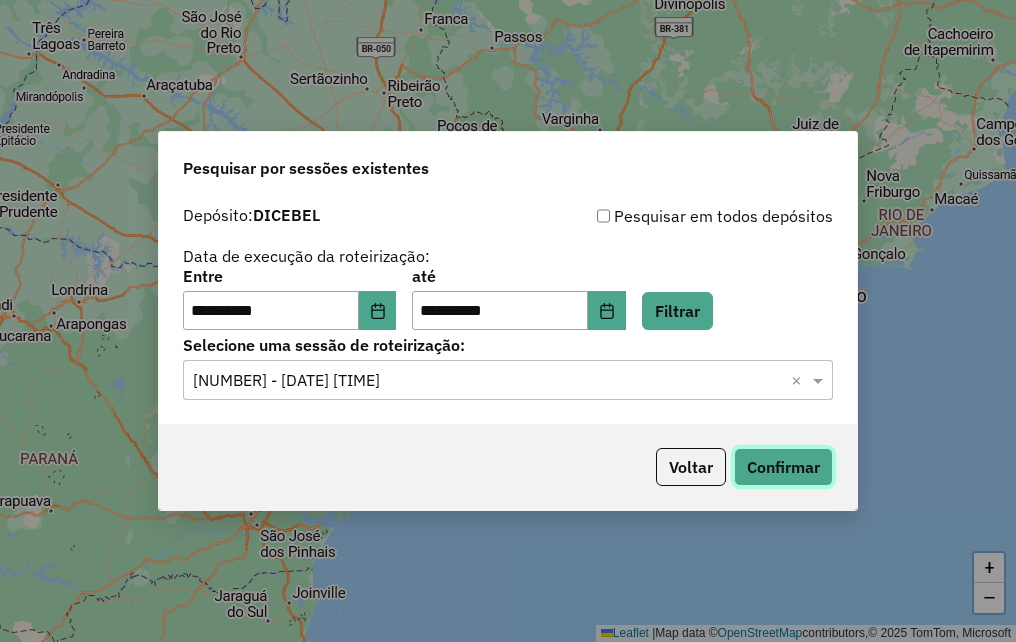 click on "Confirmar" 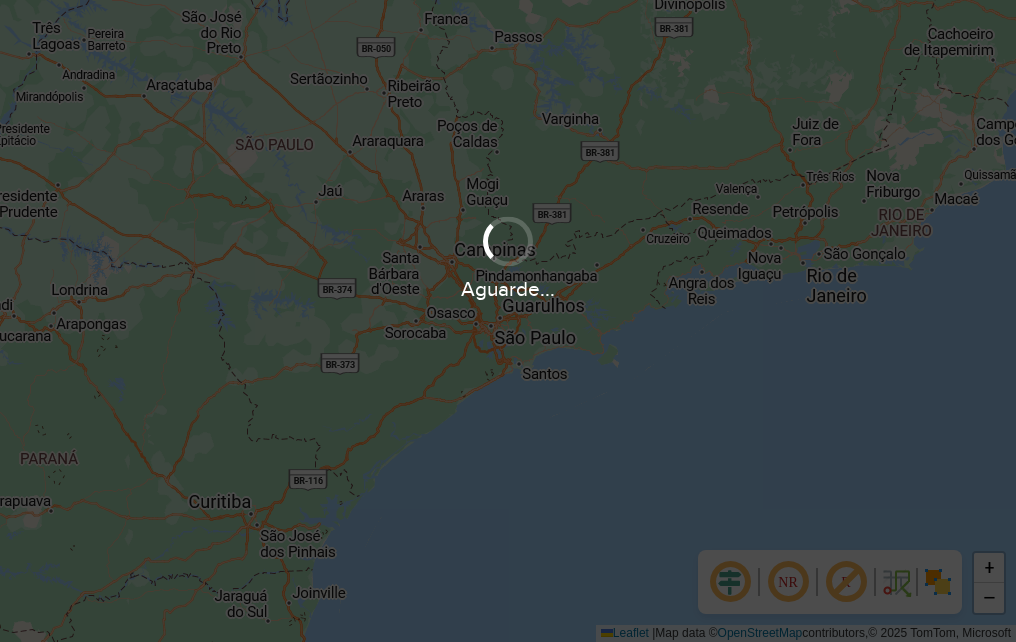 scroll, scrollTop: 0, scrollLeft: 0, axis: both 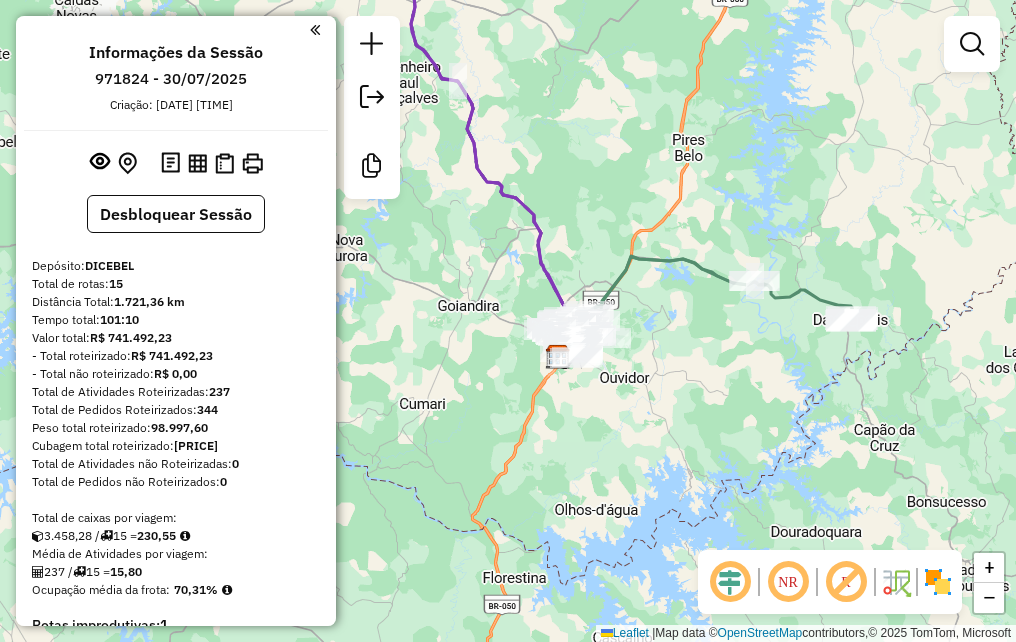 drag, startPoint x: 572, startPoint y: 205, endPoint x: 680, endPoint y: 258, distance: 120.30378 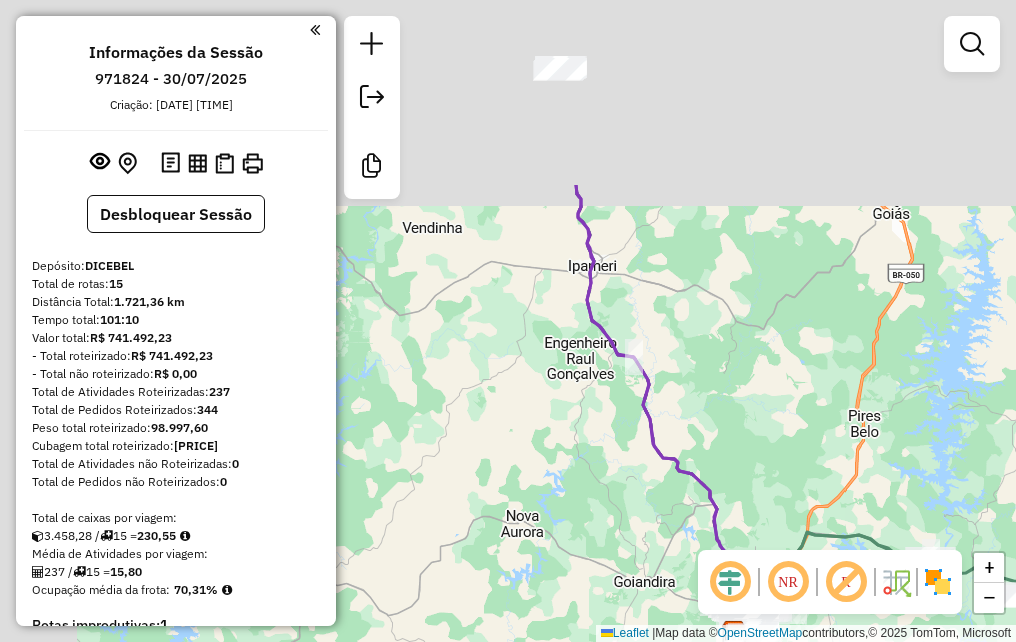 drag, startPoint x: 613, startPoint y: 63, endPoint x: 724, endPoint y: 312, distance: 272.6206 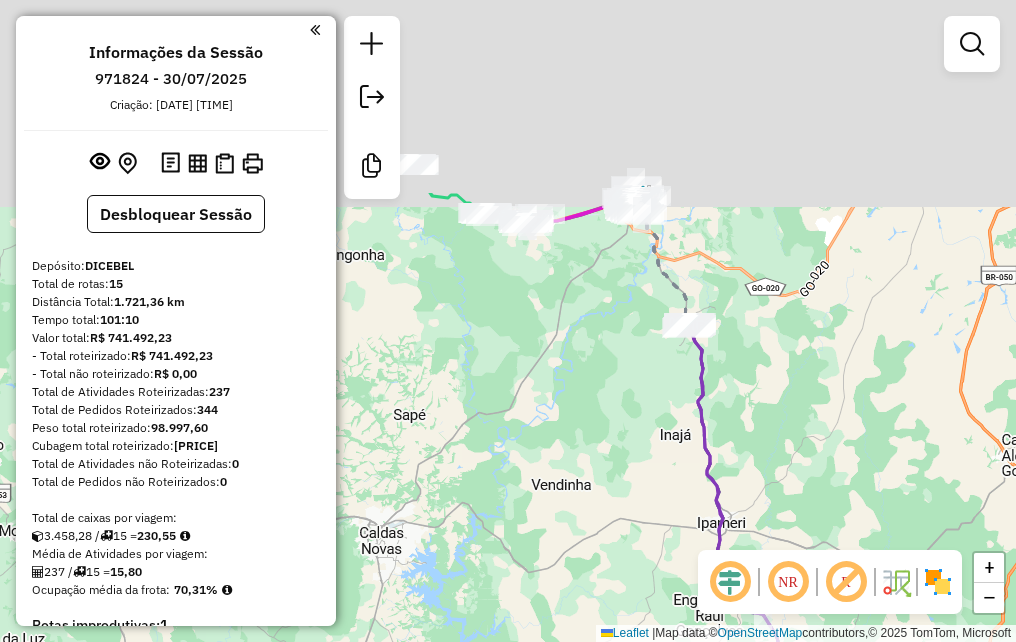 drag, startPoint x: 622, startPoint y: 80, endPoint x: 751, endPoint y: 337, distance: 287.5587 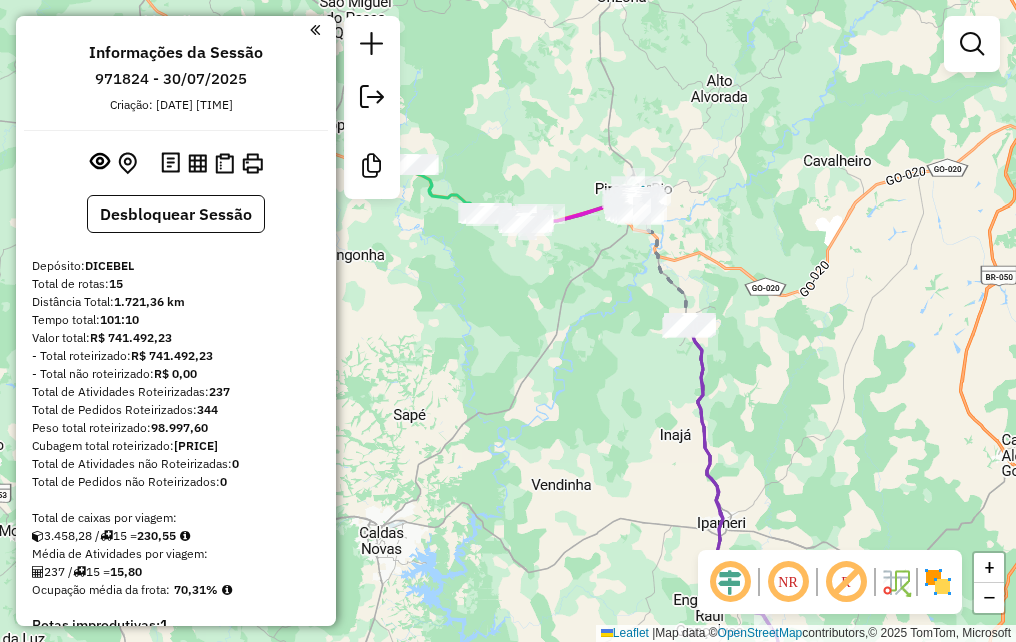 click 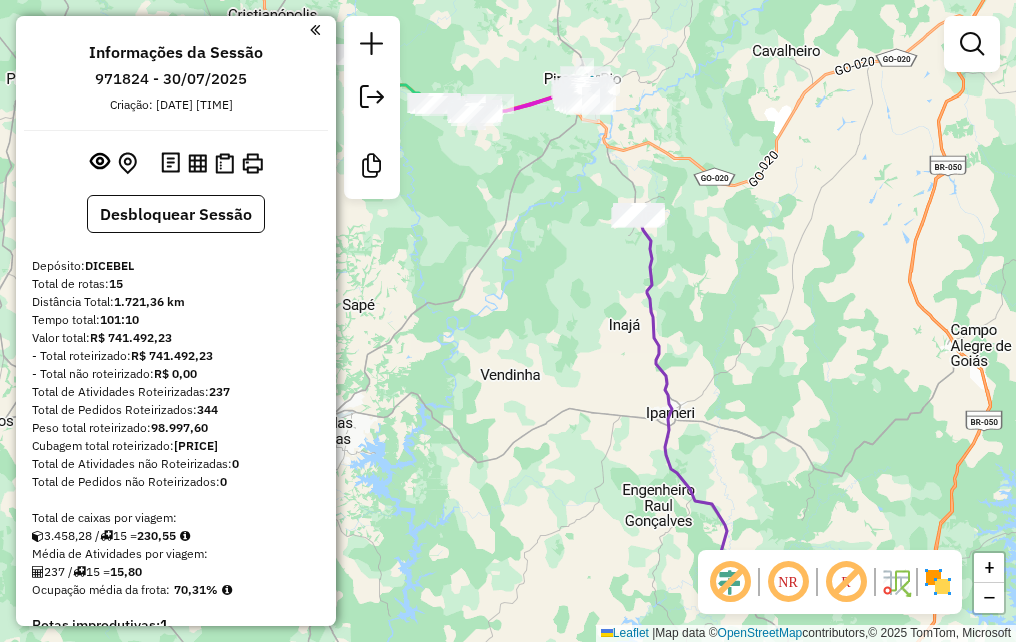 click on "Janela de atendimento Grade de atendimento Capacidade Transportadoras Veículos Cliente Pedidos  Rotas Selecione os dias de semana para filtrar as janelas de atendimento  Seg   Ter   Qua   Qui   Sex   Sáb   Dom  Informe o período da janela de atendimento: De: Até:  Filtrar exatamente a janela do cliente  Considerar janela de atendimento padrão  Selecione os dias de semana para filtrar as grades de atendimento  Seg   Ter   Qua   Qui   Sex   Sáb   Dom   Considerar clientes sem dia de atendimento cadastrado  Clientes fora do dia de atendimento selecionado Filtrar as atividades entre os valores definidos abaixo:  Peso mínimo:   Peso máximo:   Cubagem mínima:   Cubagem máxima:   De:   Até:  Filtrar as atividades entre o tempo de atendimento definido abaixo:  De:   Até:   Considerar capacidade total dos clientes não roteirizados Transportadora: Selecione um ou mais itens Tipo de veículo: Selecione um ou mais itens Veículo: Selecione um ou mais itens Motorista: Selecione um ou mais itens Nome: Rótulo:" 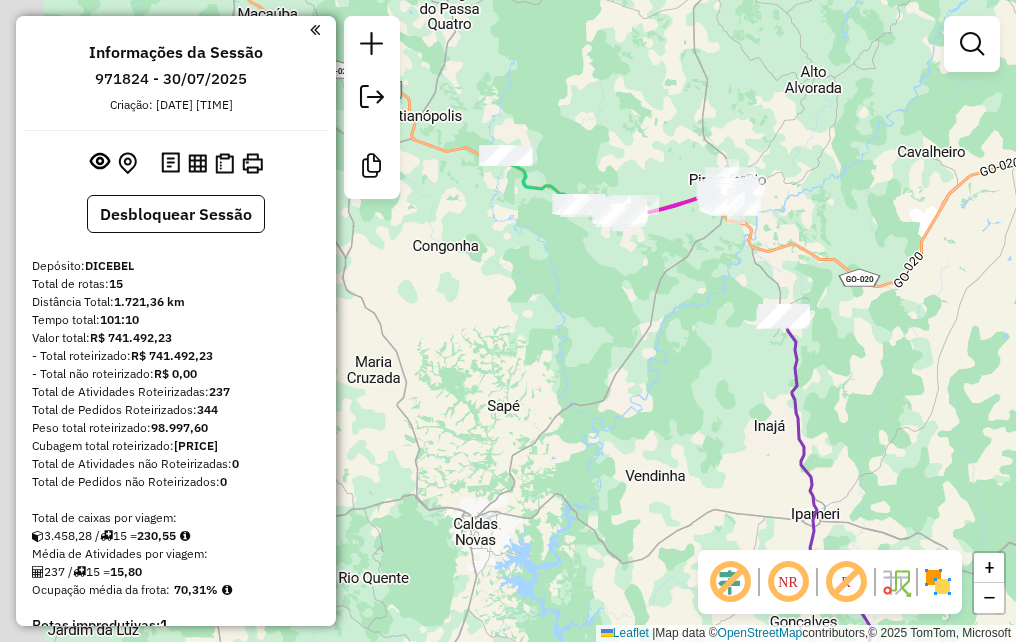 drag, startPoint x: 629, startPoint y: 347, endPoint x: 814, endPoint y: 494, distance: 236.29219 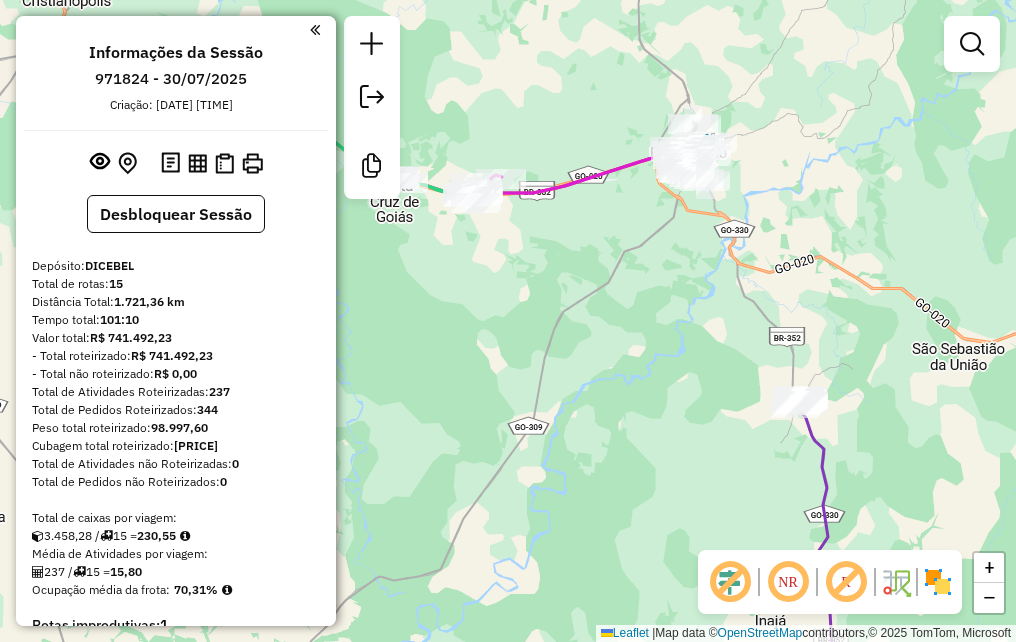 drag, startPoint x: 757, startPoint y: 292, endPoint x: 743, endPoint y: 382, distance: 91.08238 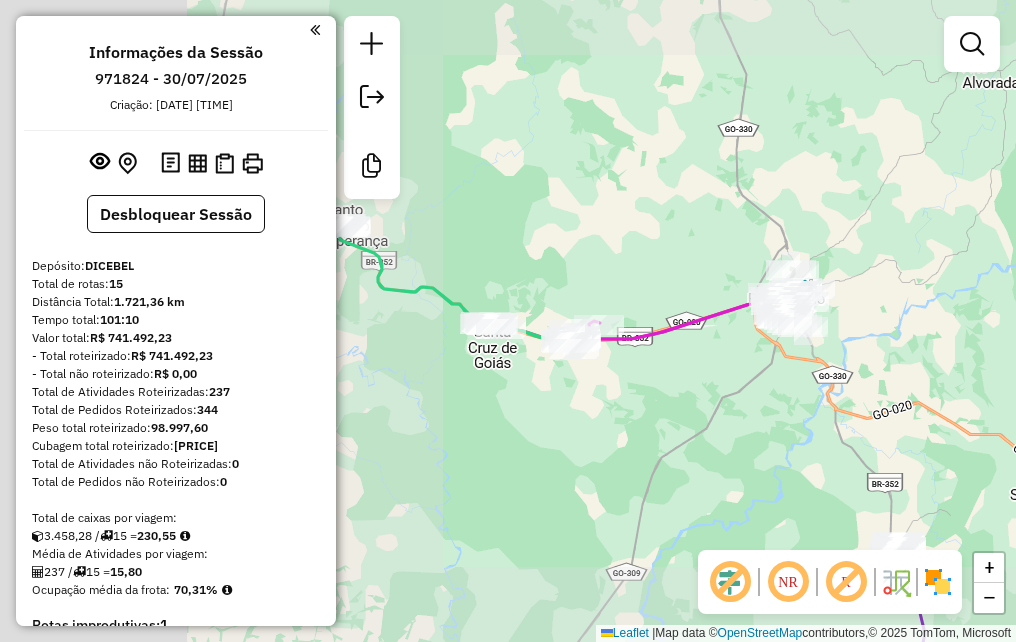 drag, startPoint x: 747, startPoint y: 359, endPoint x: 811, endPoint y: 352, distance: 64.381676 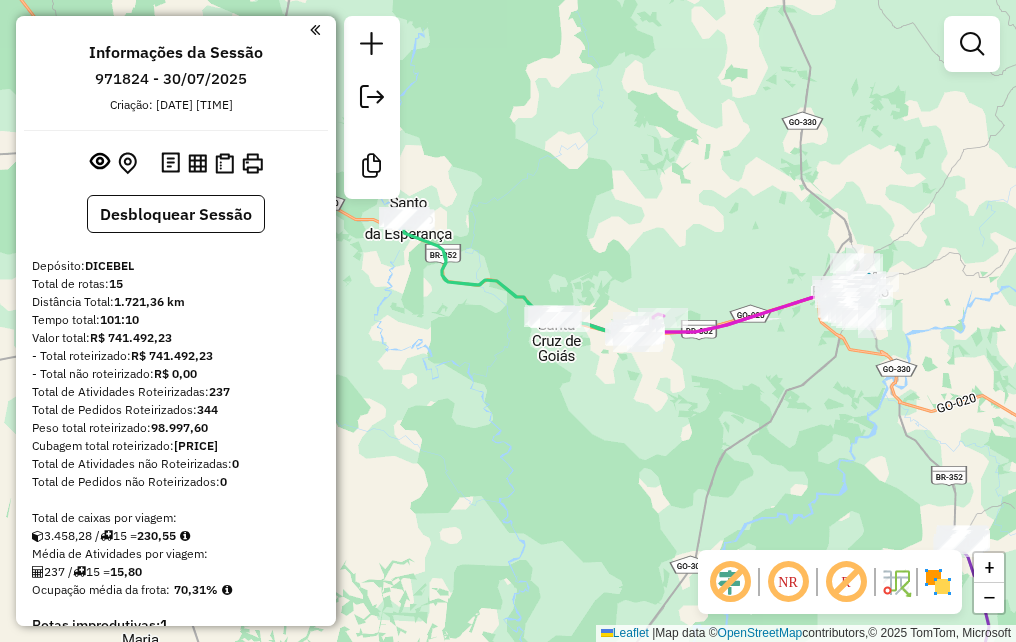 drag, startPoint x: 541, startPoint y: 237, endPoint x: 495, endPoint y: 346, distance: 118.308914 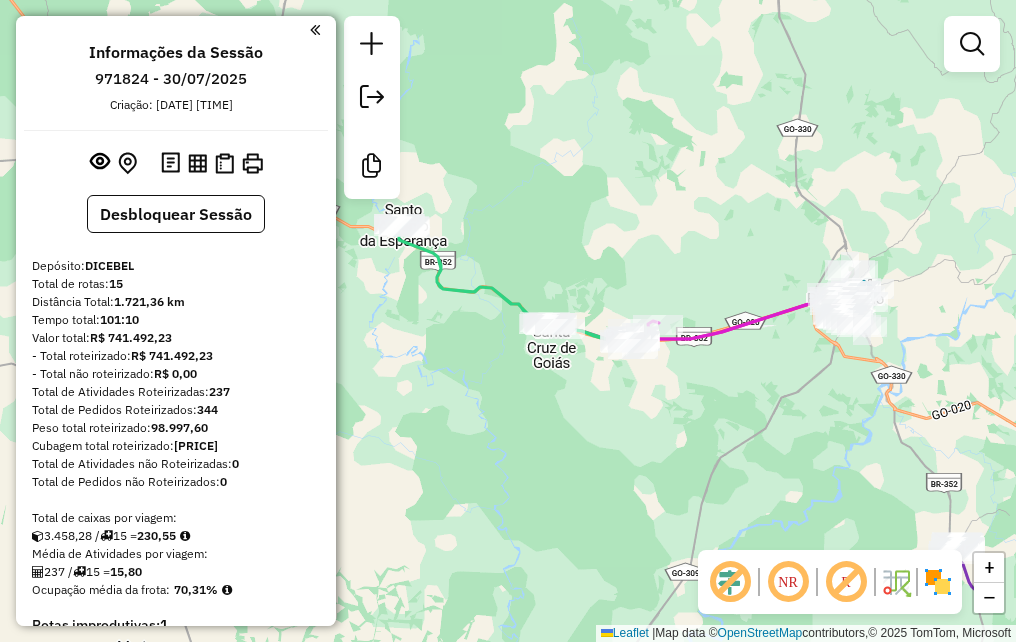drag, startPoint x: 489, startPoint y: 342, endPoint x: 530, endPoint y: 240, distance: 109.9318 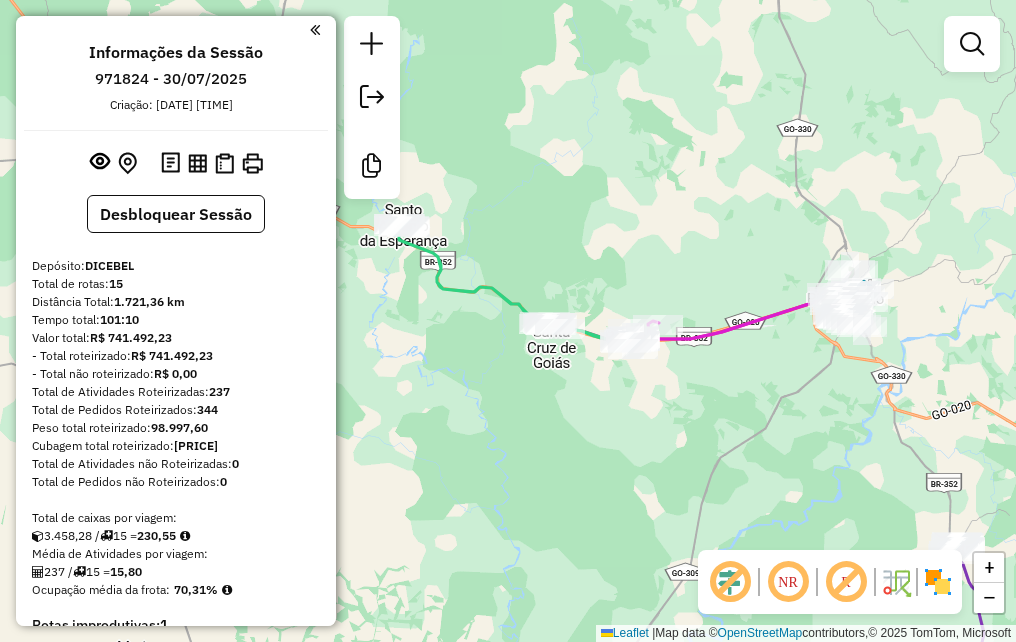 drag, startPoint x: 637, startPoint y: 286, endPoint x: 547, endPoint y: 163, distance: 152.41063 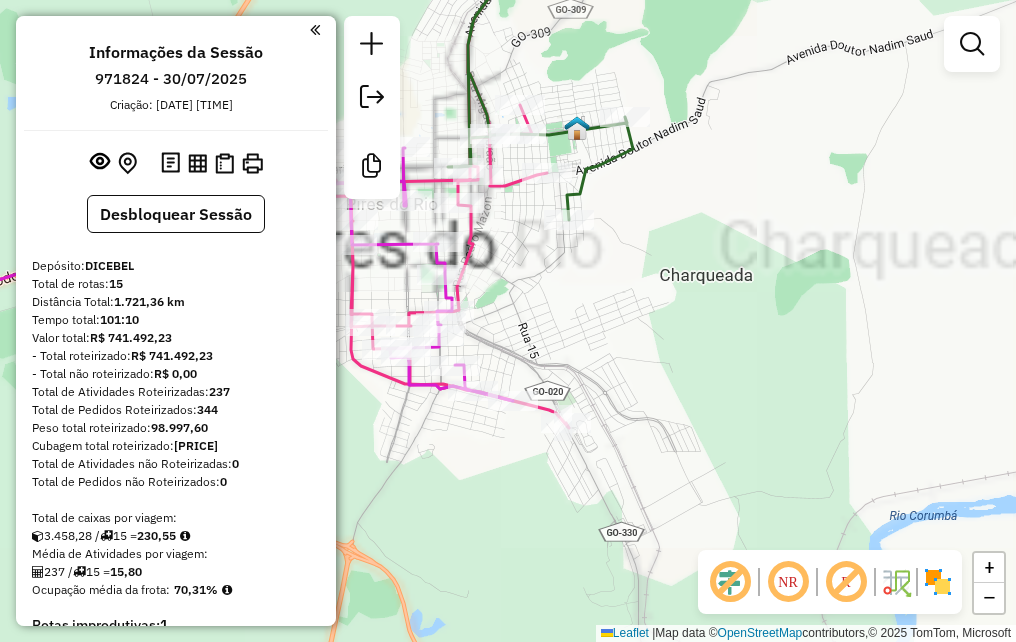 drag, startPoint x: 596, startPoint y: 201, endPoint x: 755, endPoint y: 430, distance: 278.78665 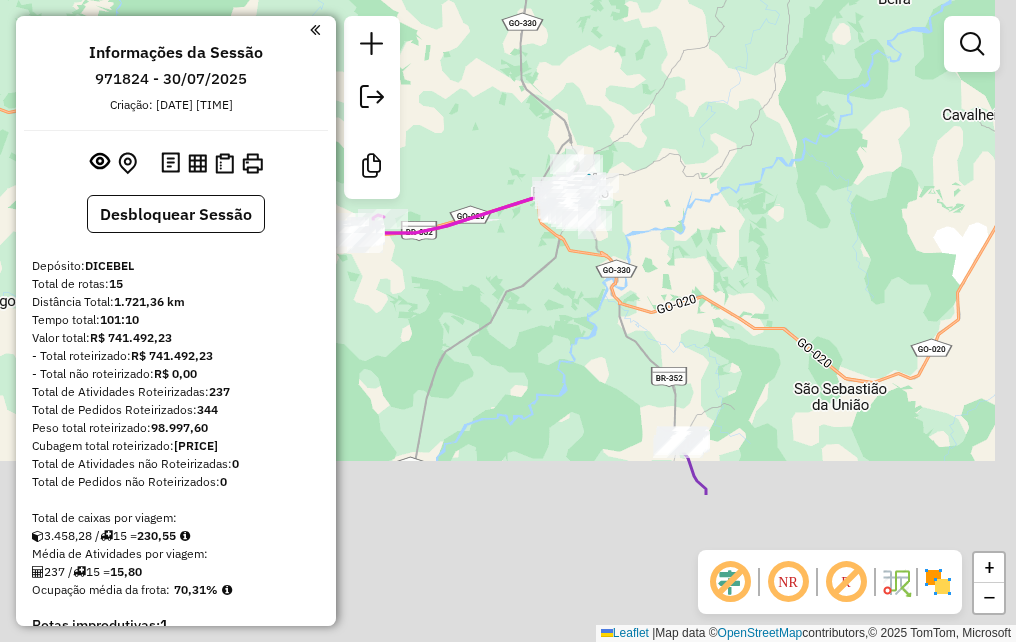 drag, startPoint x: 794, startPoint y: 328, endPoint x: 711, endPoint y: 131, distance: 213.7709 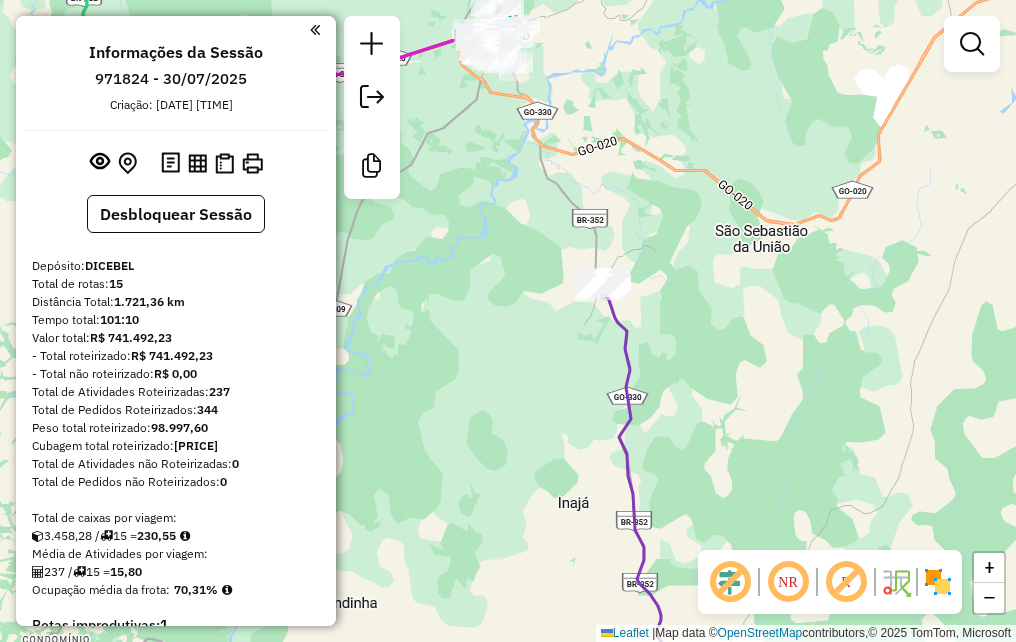 drag, startPoint x: 707, startPoint y: 380, endPoint x: 710, endPoint y: 223, distance: 157.02866 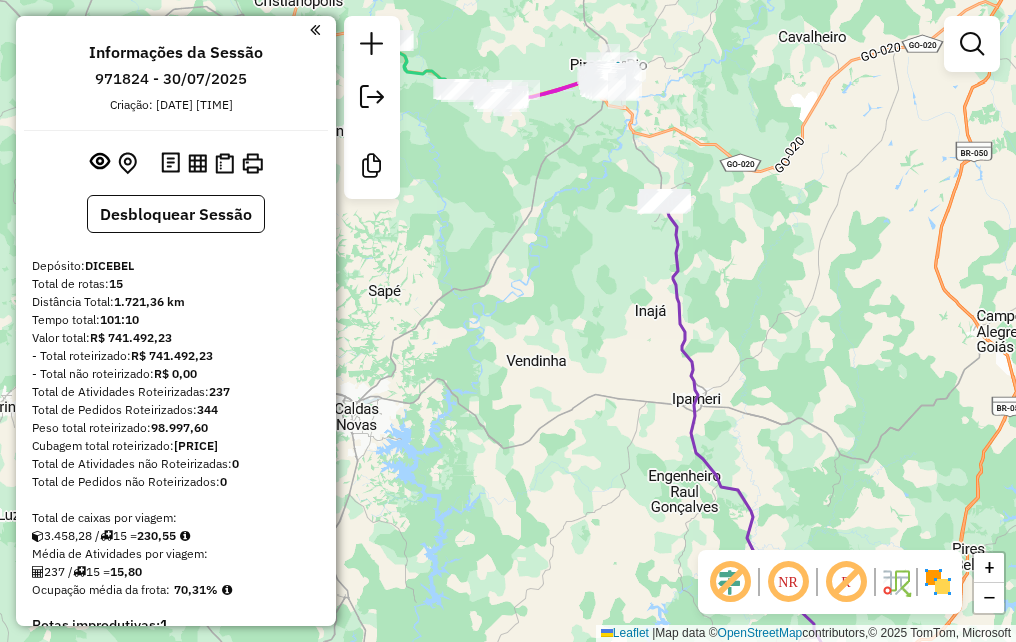 drag, startPoint x: 695, startPoint y: 231, endPoint x: 691, endPoint y: 164, distance: 67.11929 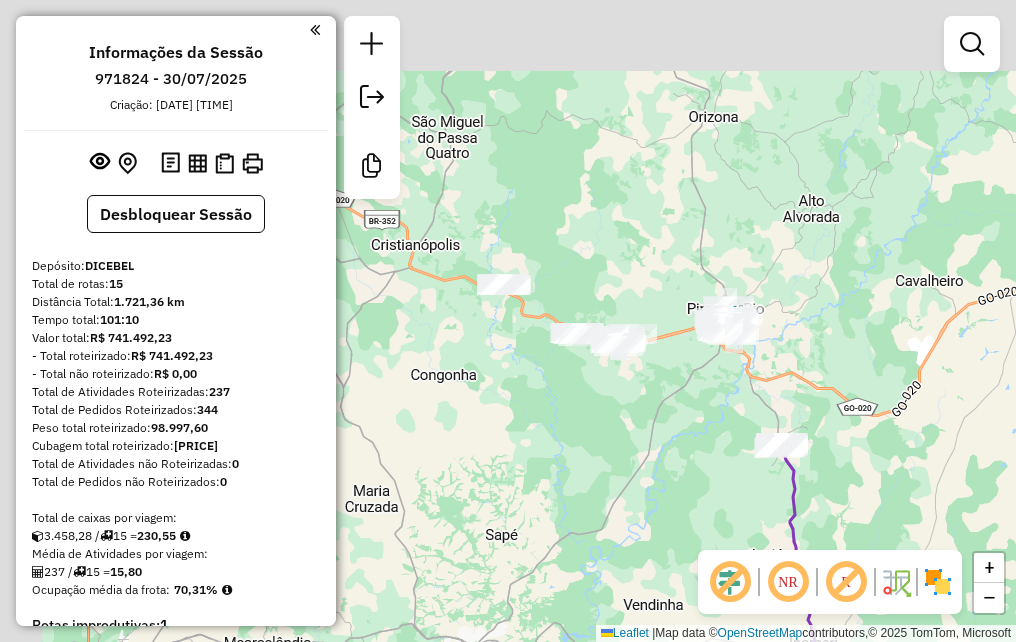 drag, startPoint x: 704, startPoint y: 152, endPoint x: 840, endPoint y: 549, distance: 419.64865 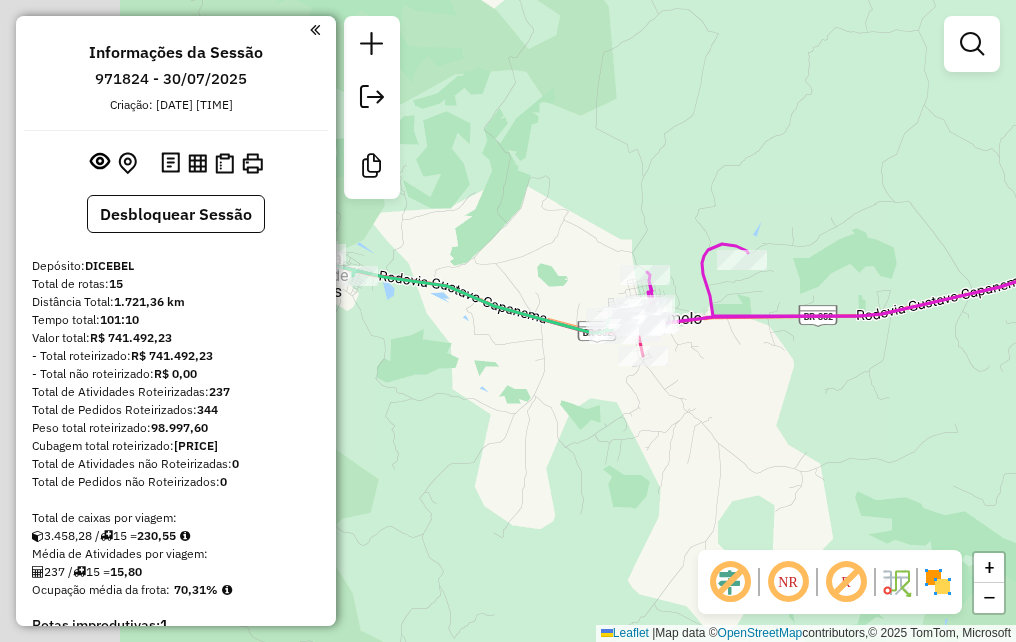 drag, startPoint x: 571, startPoint y: 365, endPoint x: 863, endPoint y: 340, distance: 293.06824 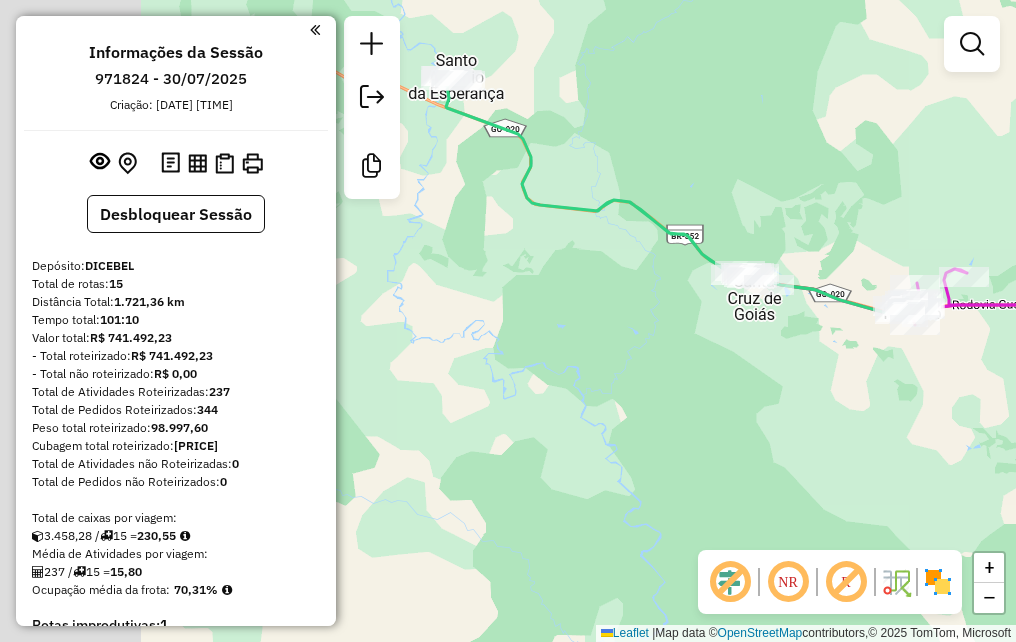 drag, startPoint x: 516, startPoint y: 317, endPoint x: 817, endPoint y: 323, distance: 301.05978 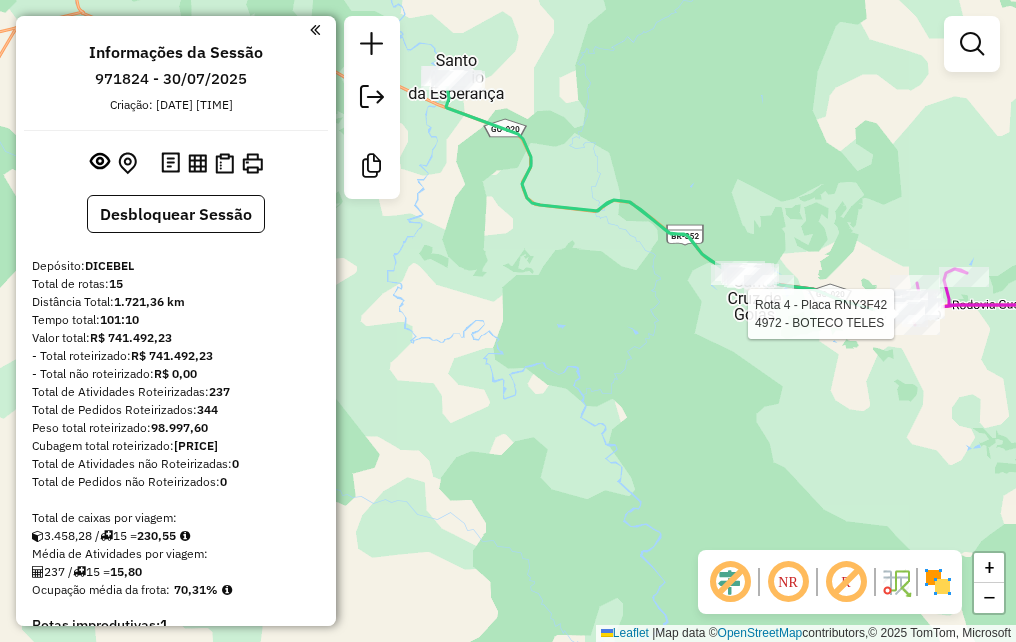 click 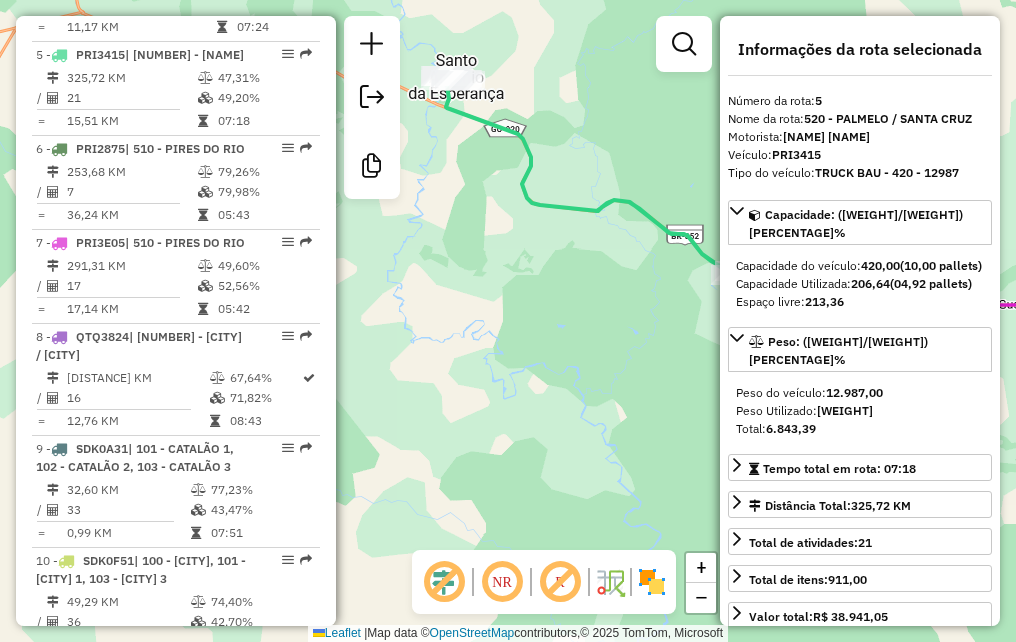 scroll, scrollTop: 1254, scrollLeft: 0, axis: vertical 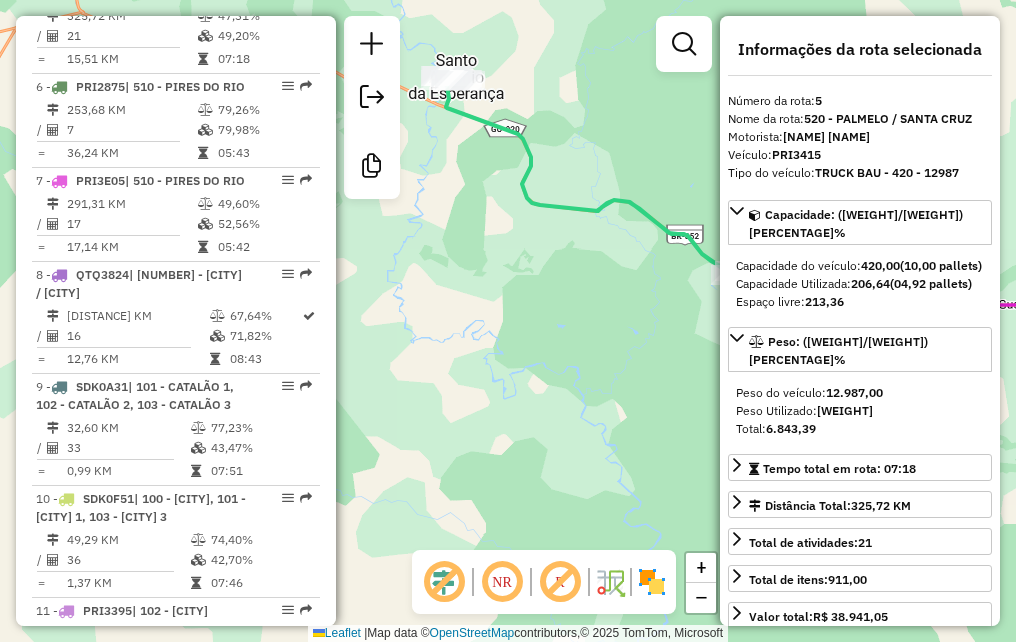 drag, startPoint x: 560, startPoint y: 343, endPoint x: 412, endPoint y: 354, distance: 148.40822 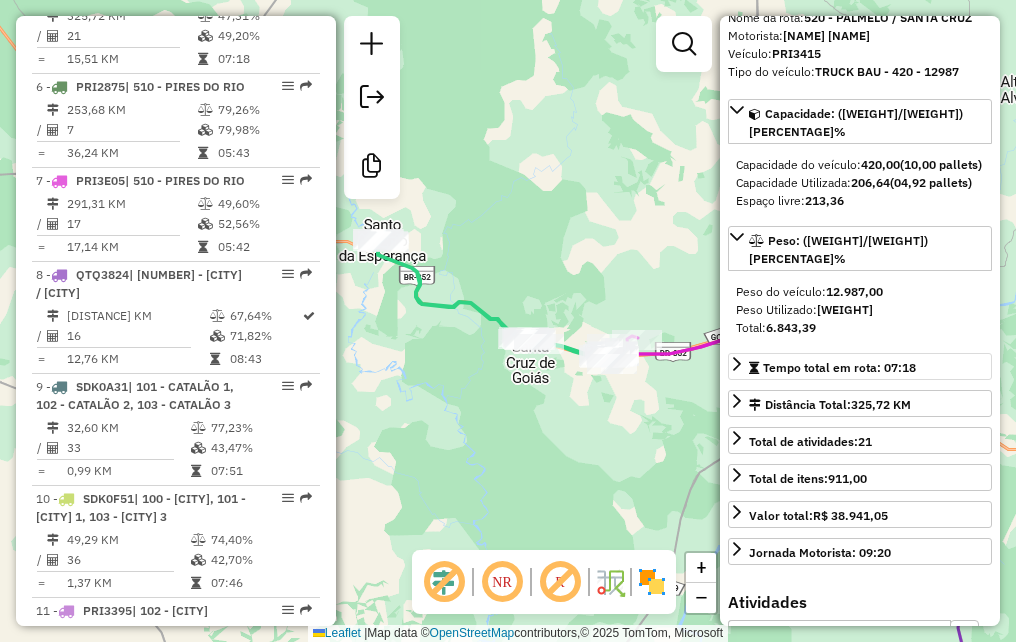 scroll, scrollTop: 100, scrollLeft: 0, axis: vertical 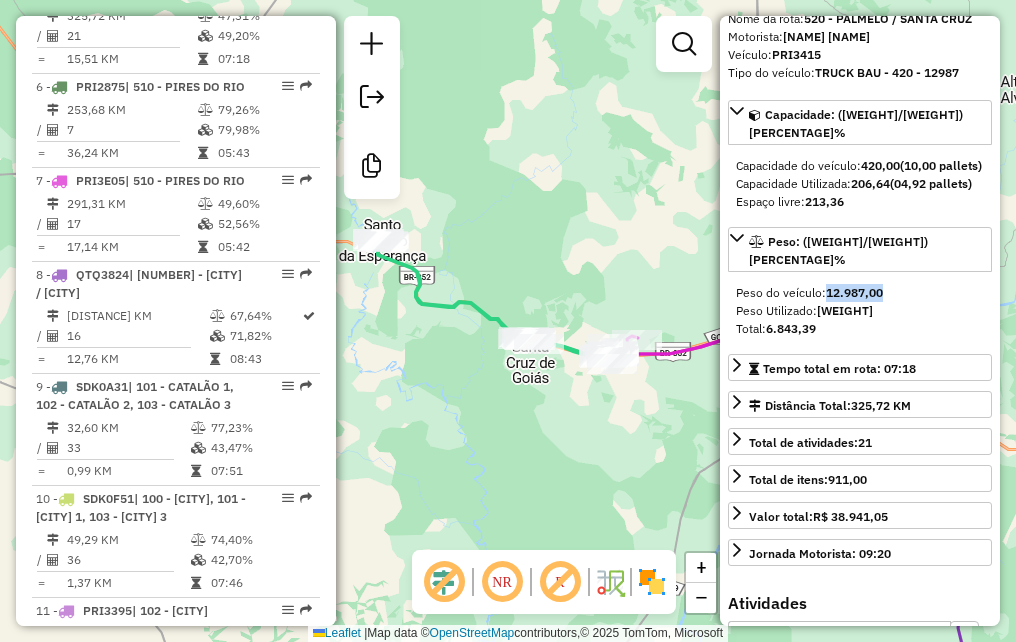 drag, startPoint x: 889, startPoint y: 292, endPoint x: 826, endPoint y: 278, distance: 64.53681 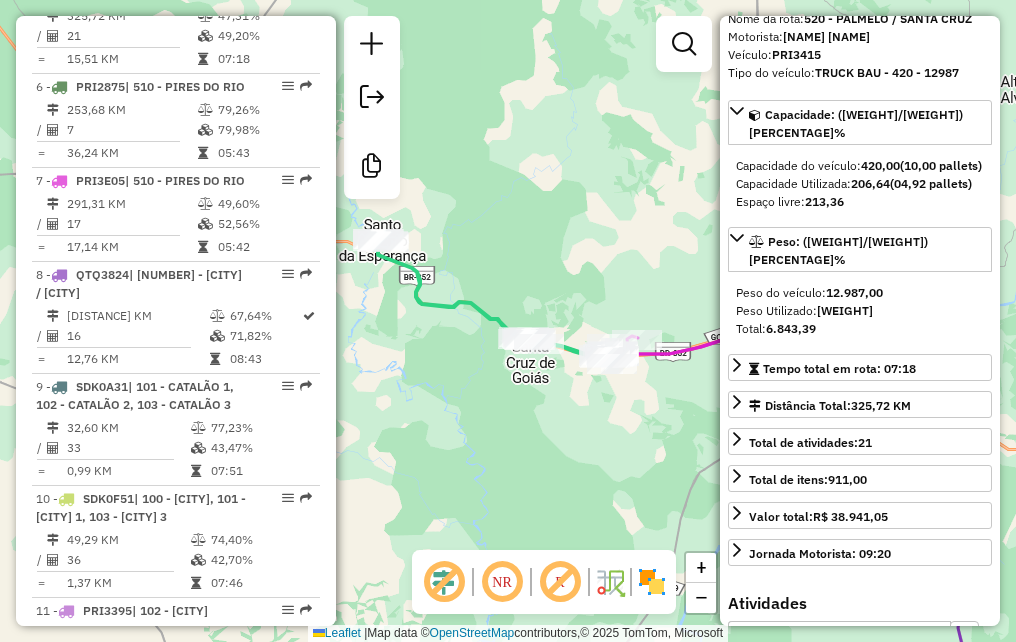 drag, startPoint x: 823, startPoint y: 297, endPoint x: 837, endPoint y: 297, distance: 14 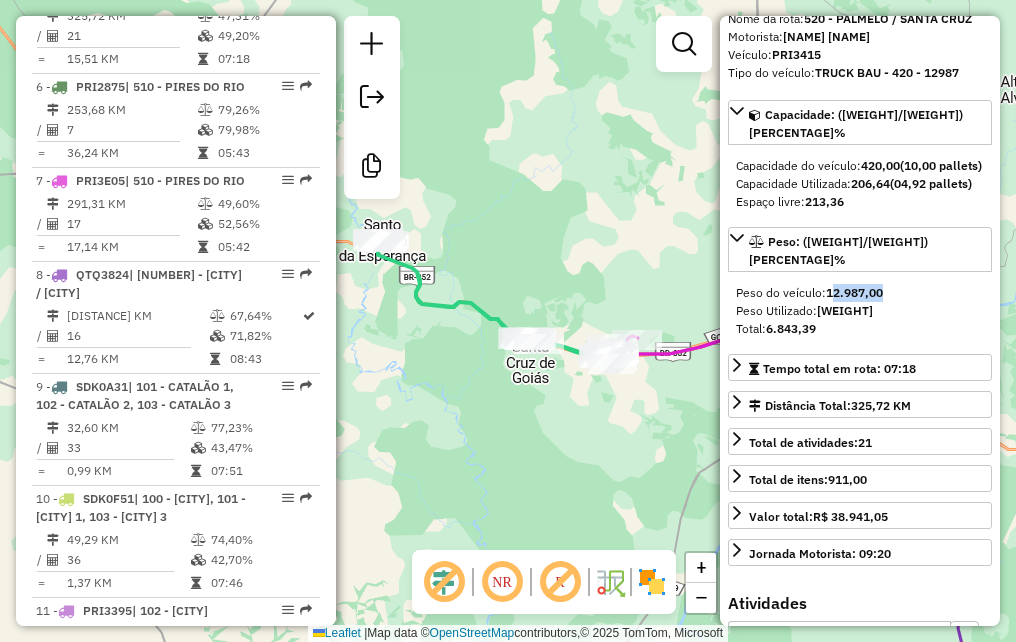 drag, startPoint x: 889, startPoint y: 293, endPoint x: 830, endPoint y: 289, distance: 59.135437 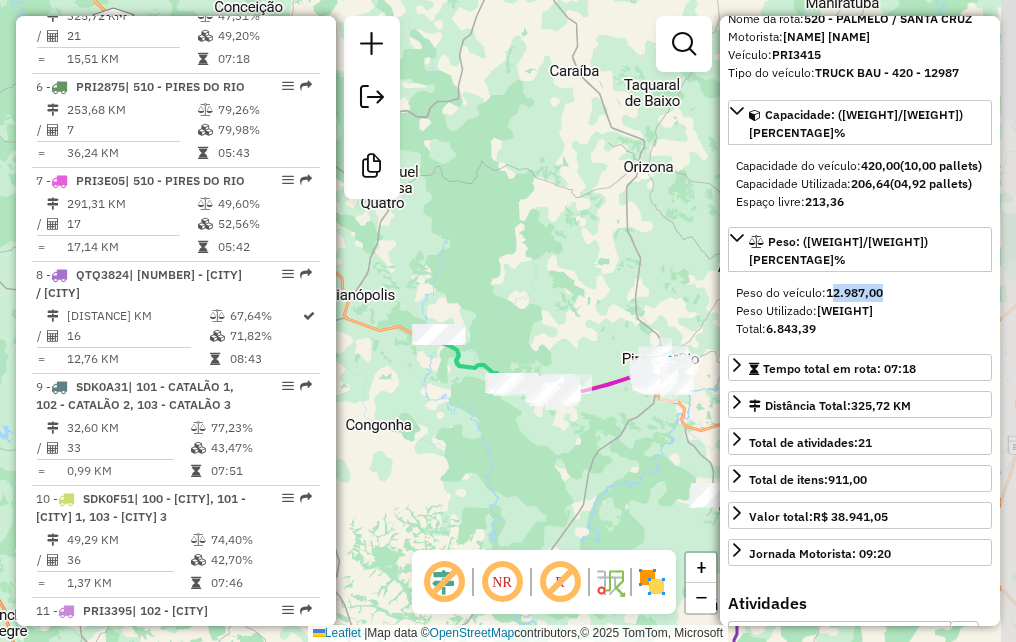 drag, startPoint x: 691, startPoint y: 382, endPoint x: 625, endPoint y: 406, distance: 70.2282 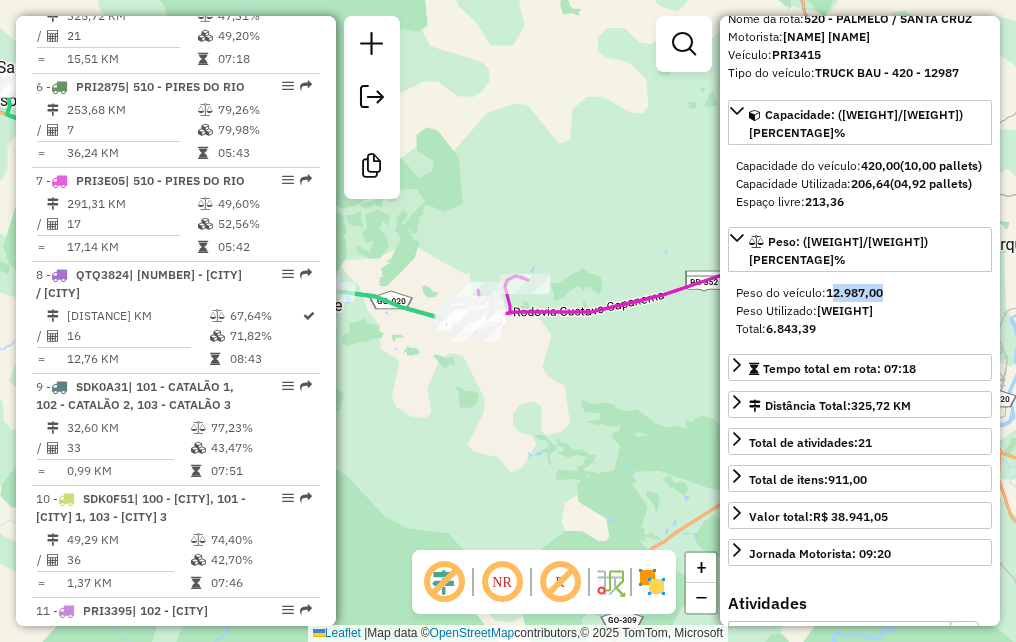drag, startPoint x: 470, startPoint y: 378, endPoint x: 569, endPoint y: 430, distance: 111.82576 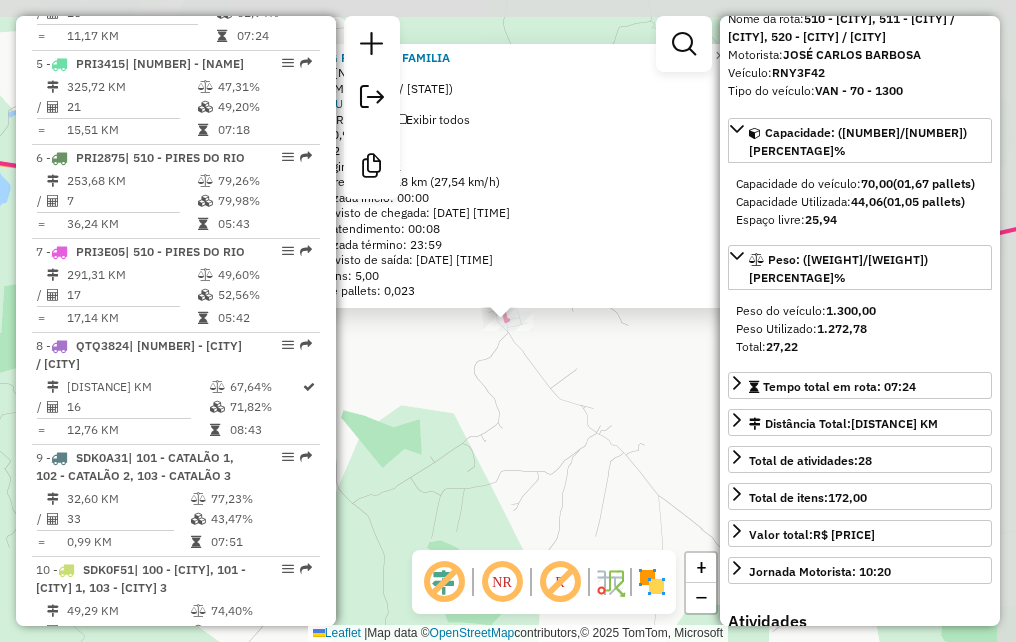 scroll, scrollTop: 1124, scrollLeft: 0, axis: vertical 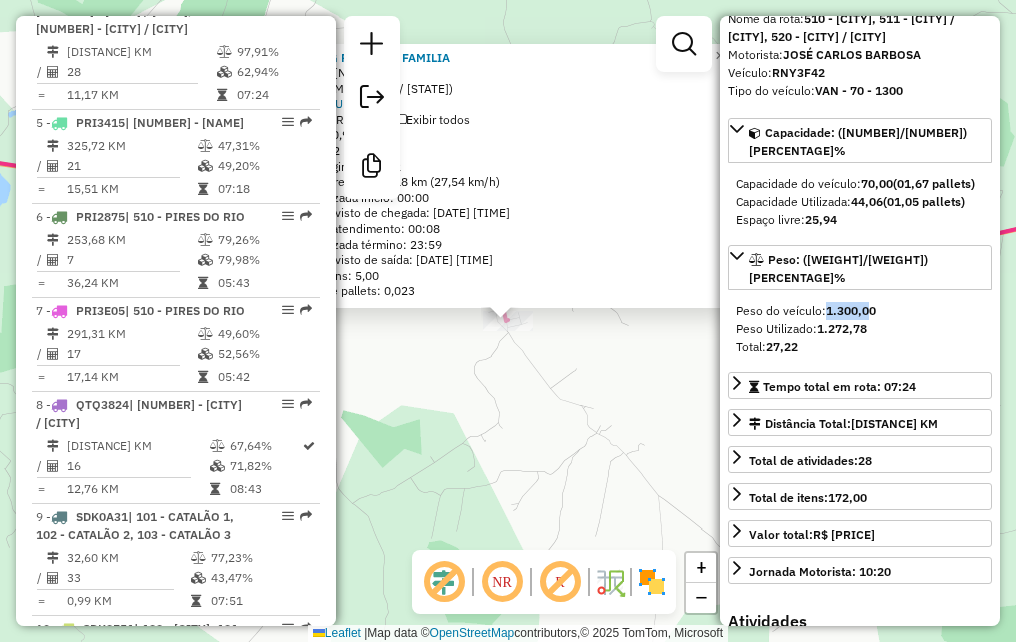 drag, startPoint x: 865, startPoint y: 318, endPoint x: 828, endPoint y: 319, distance: 37.01351 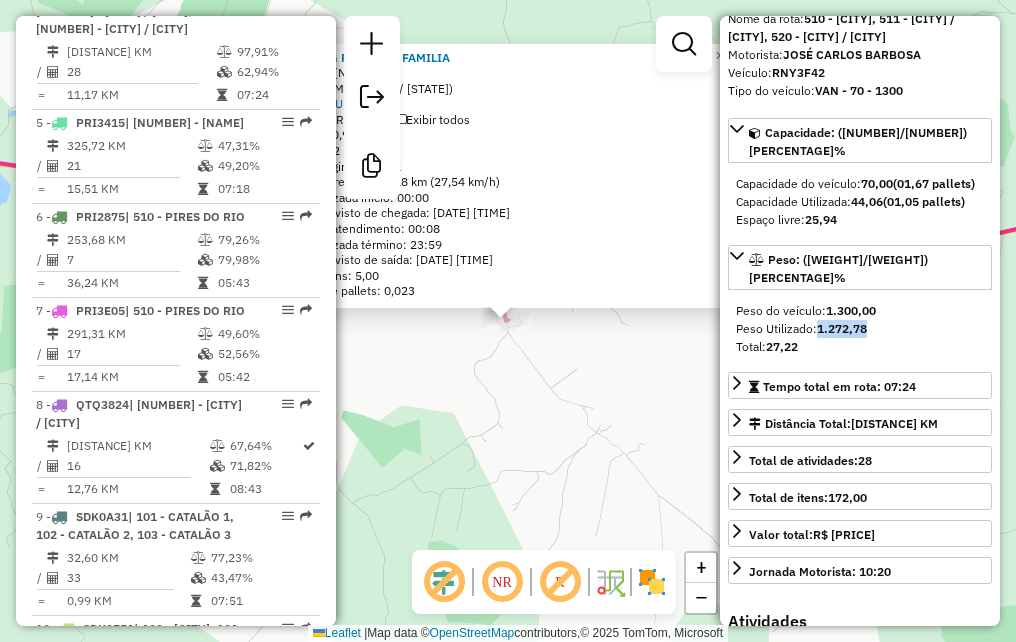 drag, startPoint x: 828, startPoint y: 319, endPoint x: 819, endPoint y: 338, distance: 21.023796 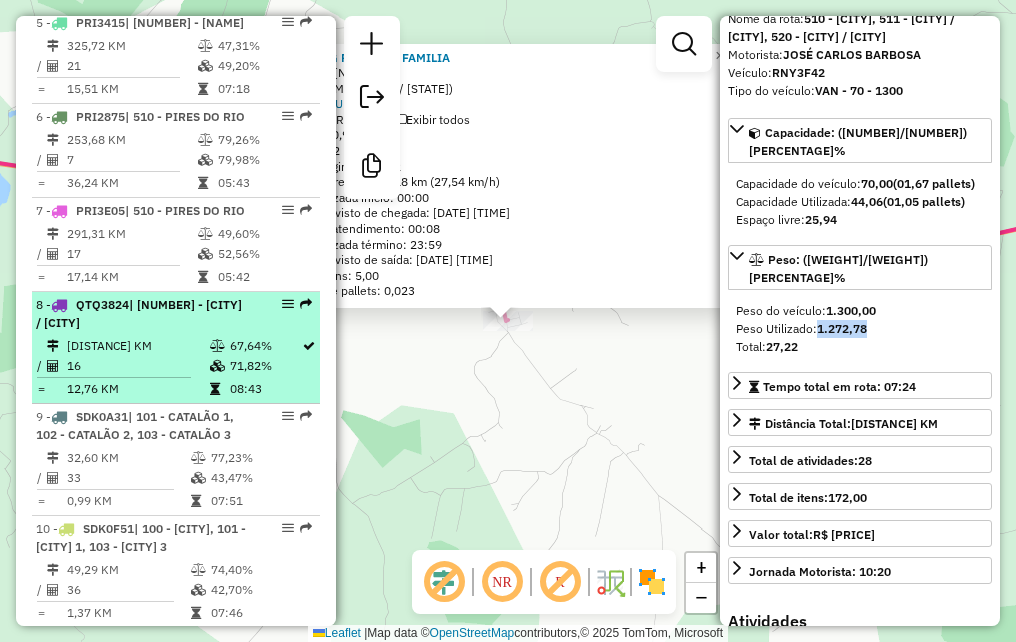 scroll, scrollTop: 1424, scrollLeft: 0, axis: vertical 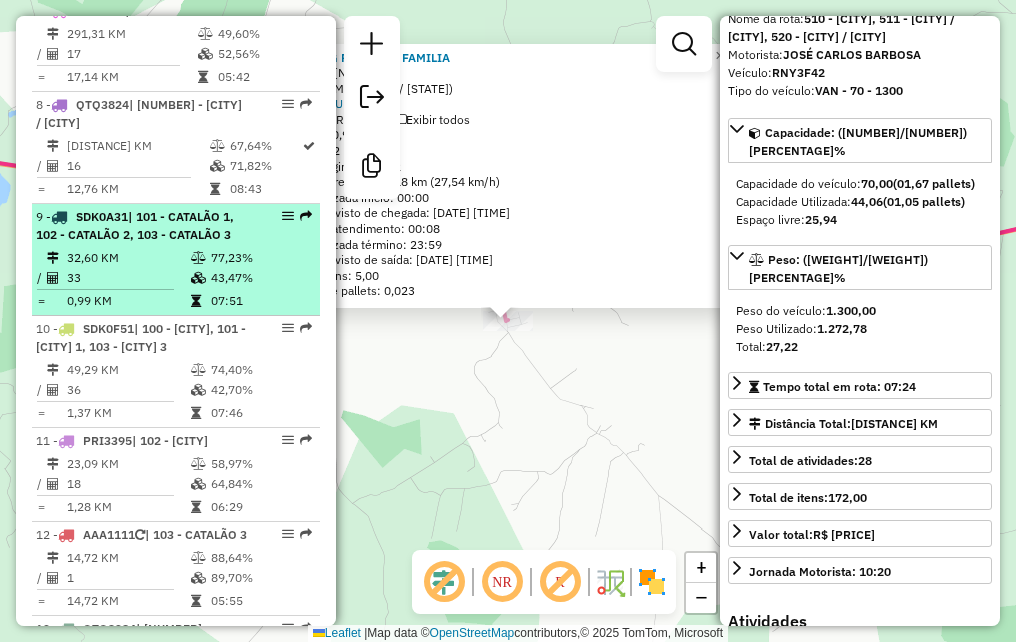 click on "| 101 - CATALÃO 1, 102 - CATALÃO 2, 103 - CATALÃO 3" at bounding box center (135, 225) 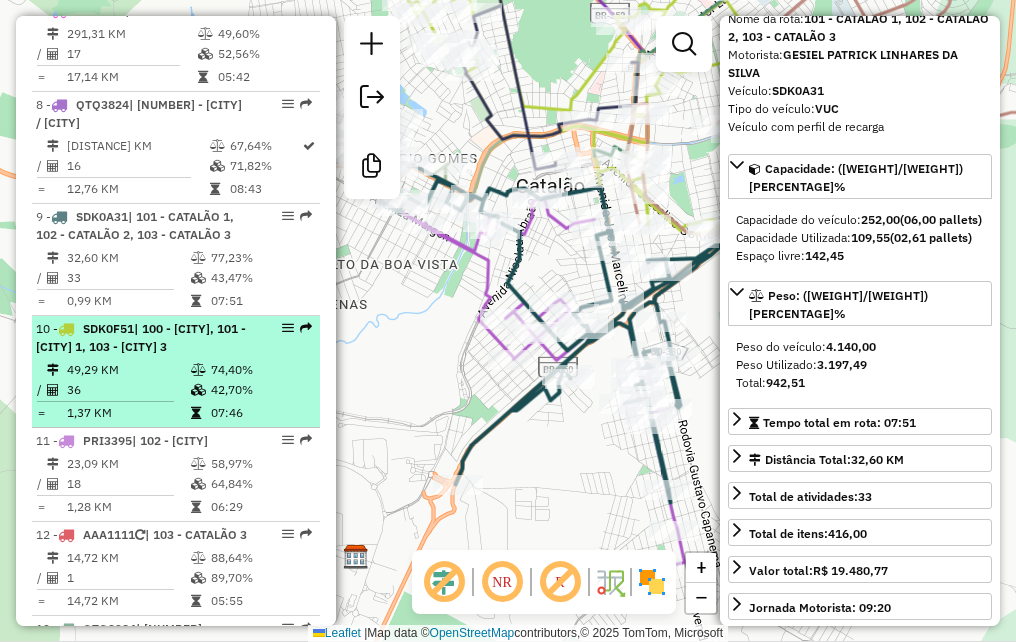 click on "49,29 KM" at bounding box center [128, 370] 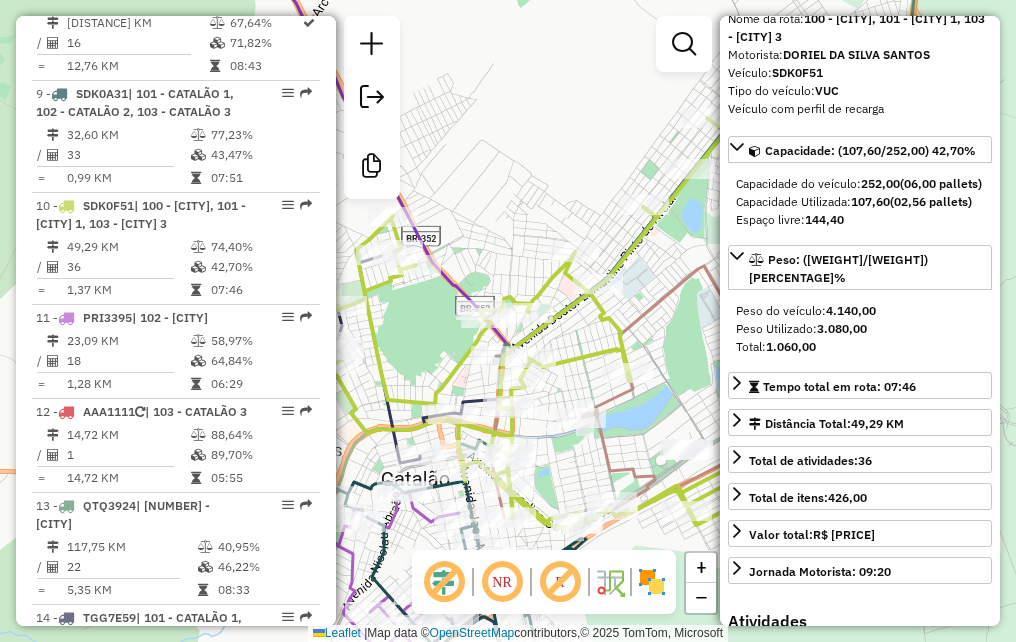 scroll, scrollTop: 1624, scrollLeft: 0, axis: vertical 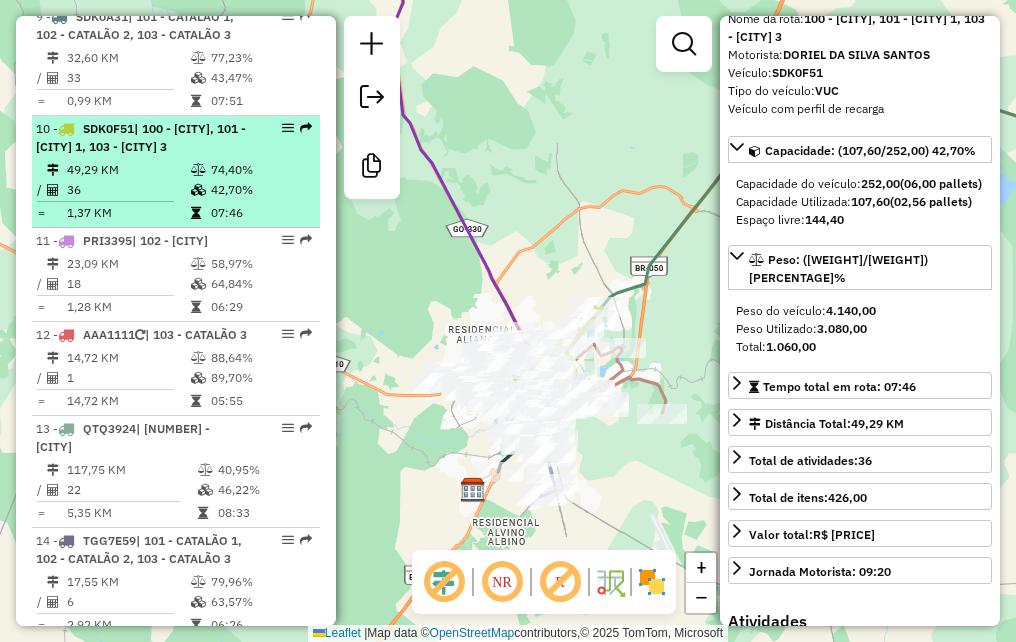 drag, startPoint x: 279, startPoint y: 225, endPoint x: 225, endPoint y: 221, distance: 54.147945 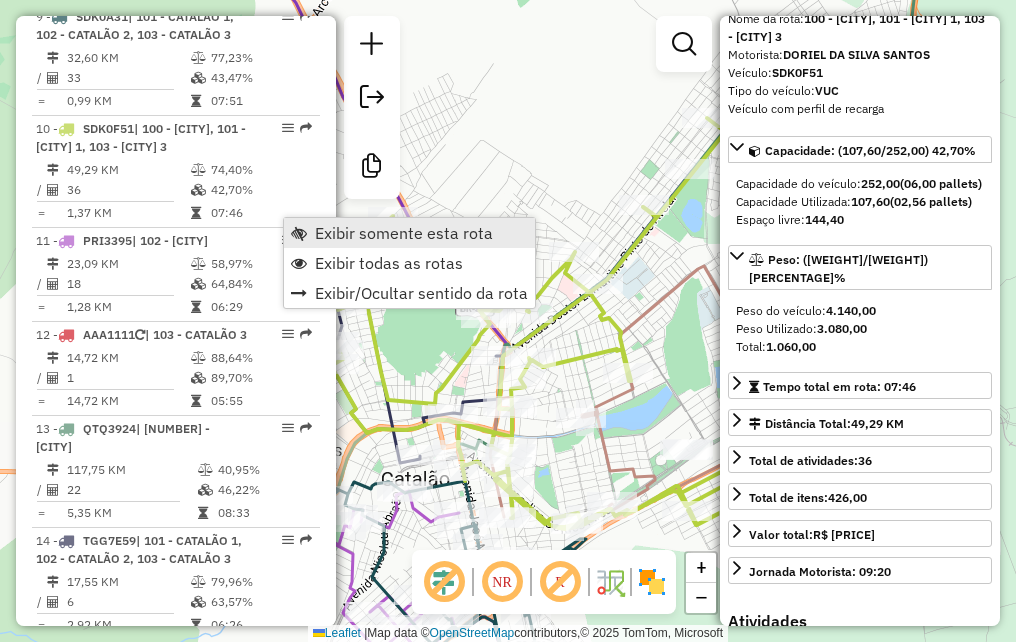 click on "Exibir somente esta rota" at bounding box center (404, 233) 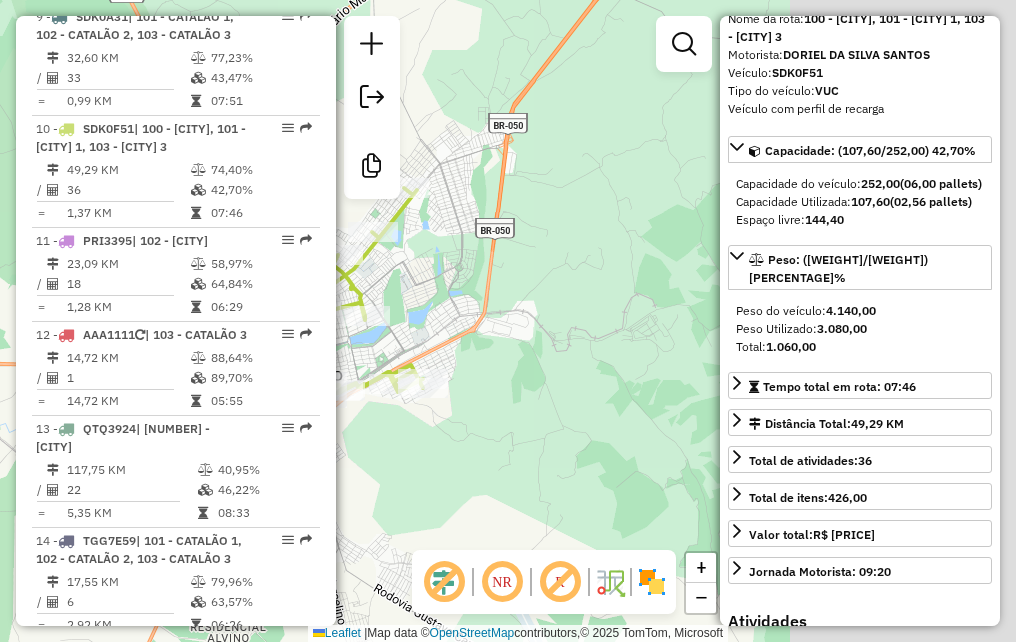 click on "Janela de atendimento Grade de atendimento Capacidade Transportadoras Veículos Cliente Pedidos  Rotas Selecione os dias de semana para filtrar as janelas de atendimento  Seg   Ter   Qua   Qui   Sex   Sáb   Dom  Informe o período da janela de atendimento: De: Até:  Filtrar exatamente a janela do cliente  Considerar janela de atendimento padrão  Selecione os dias de semana para filtrar as grades de atendimento  Seg   Ter   Qua   Qui   Sex   Sáb   Dom   Considerar clientes sem dia de atendimento cadastrado  Clientes fora do dia de atendimento selecionado Filtrar as atividades entre os valores definidos abaixo:  Peso mínimo:   Peso máximo:   Cubagem mínima:   Cubagem máxima:   De:   Até:  Filtrar as atividades entre o tempo de atendimento definido abaixo:  De:   Até:   Considerar capacidade total dos clientes não roteirizados Transportadora: Selecione um ou mais itens Tipo de veículo: Selecione um ou mais itens Veículo: Selecione um ou mais itens Motorista: Selecione um ou mais itens Nome: Rótulo:" 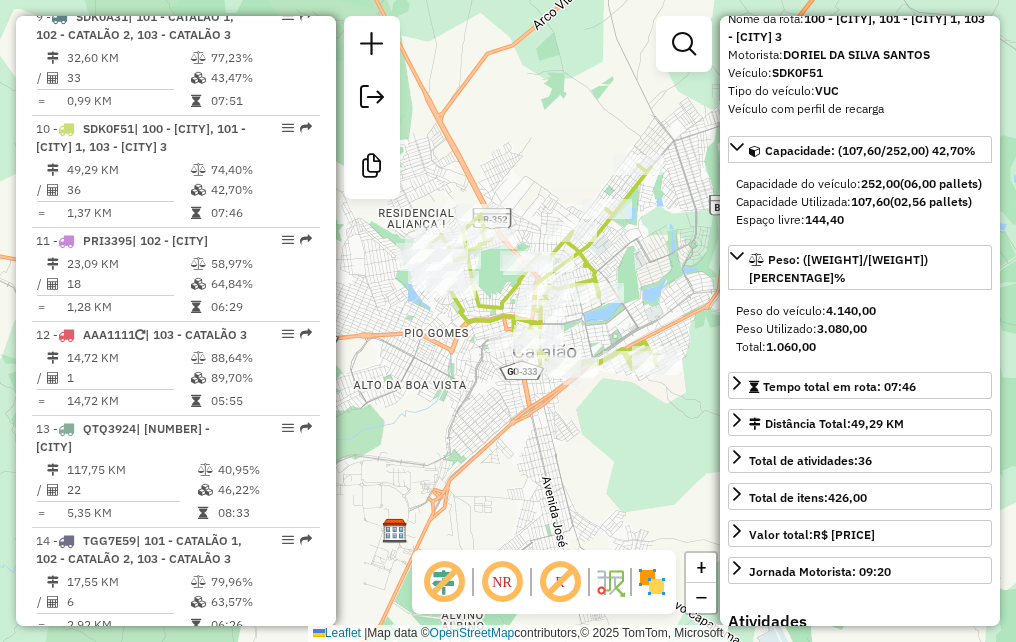 drag, startPoint x: 415, startPoint y: 414, endPoint x: 649, endPoint y: 392, distance: 235.0319 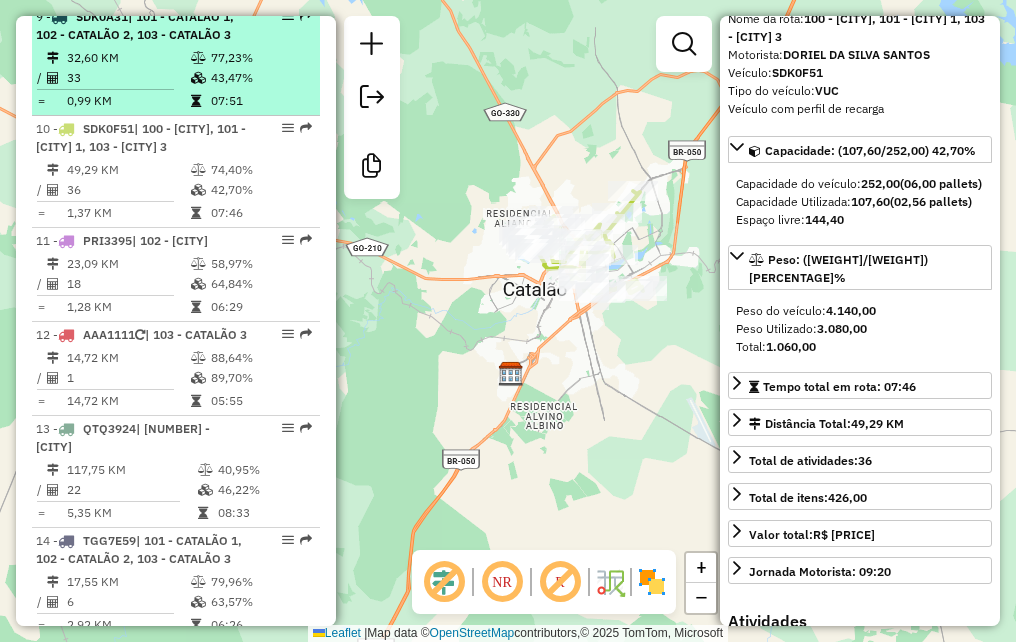 click on "| 101 - CATALÃO 1, 102 - CATALÃO 2, 103 - CATALÃO 3" at bounding box center [135, 25] 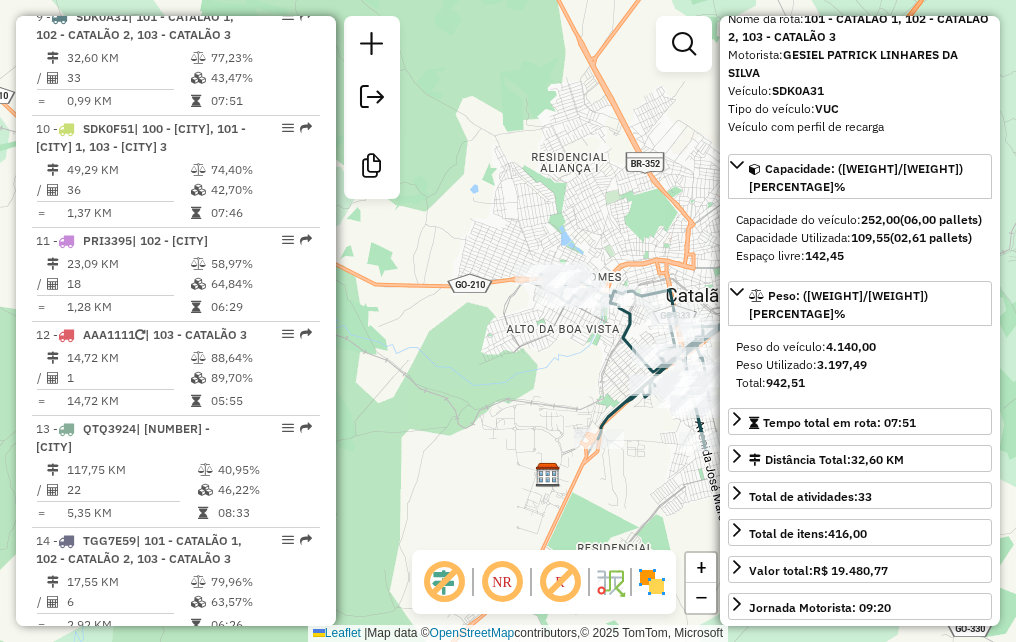 drag, startPoint x: 386, startPoint y: 337, endPoint x: 538, endPoint y: 354, distance: 152.94771 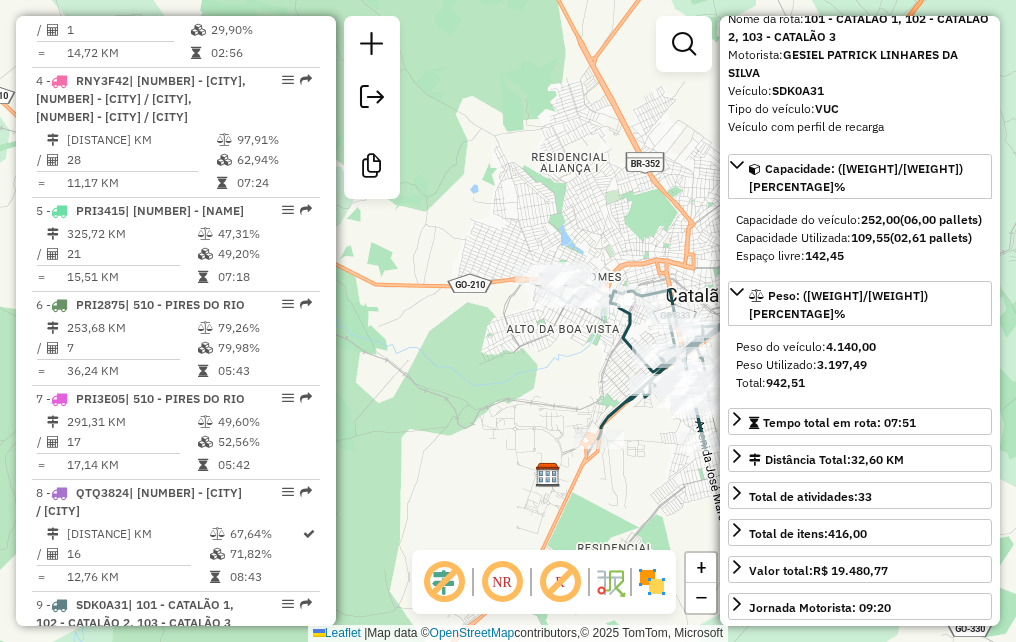 scroll, scrollTop: 724, scrollLeft: 0, axis: vertical 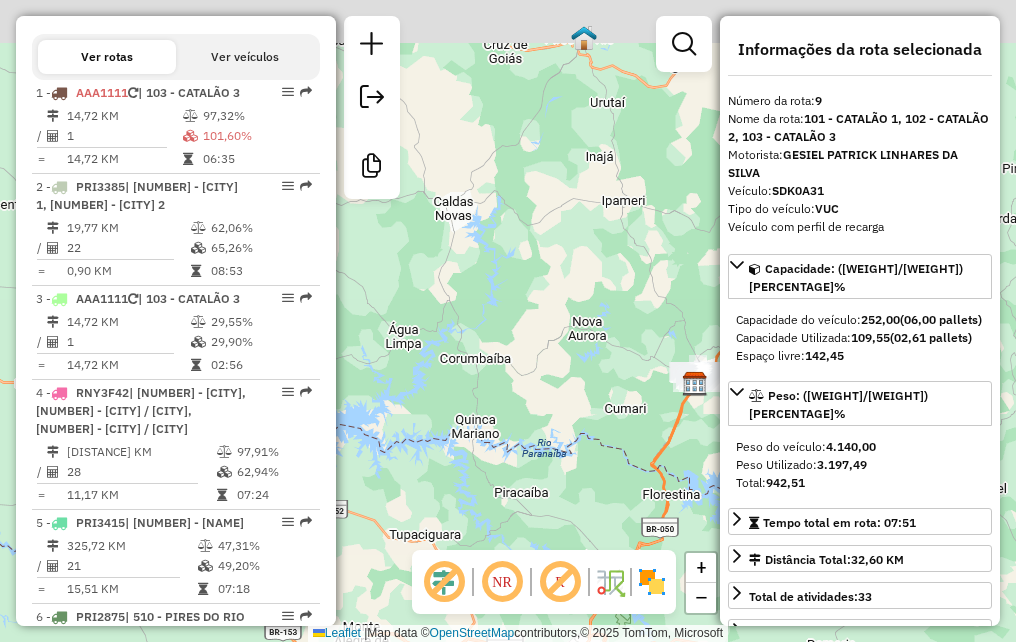 drag, startPoint x: 623, startPoint y: 249, endPoint x: 703, endPoint y: 484, distance: 248.24384 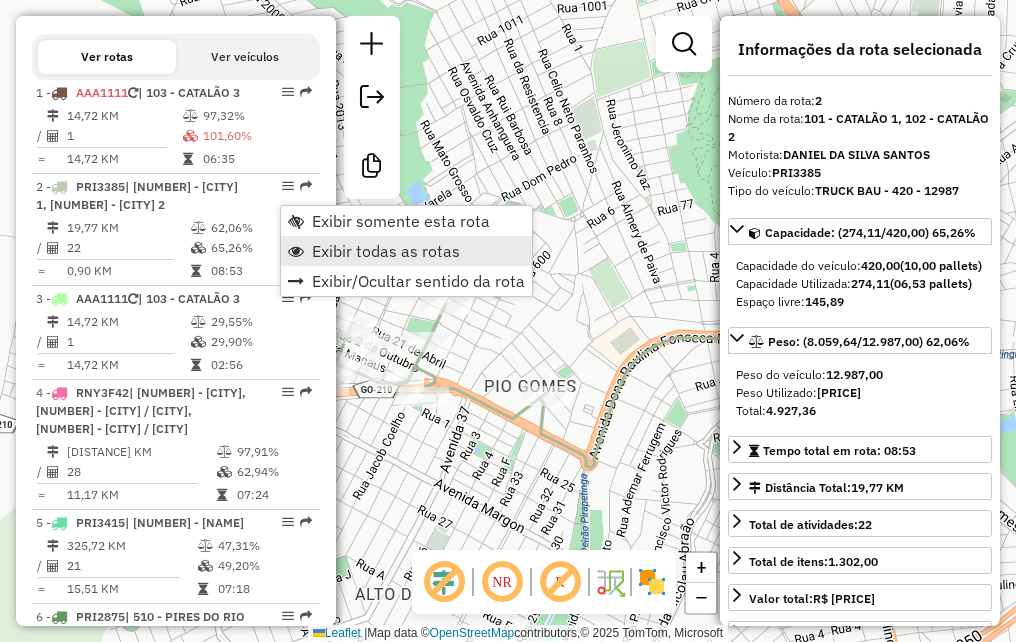 click on "Exibir todas as rotas" at bounding box center [386, 251] 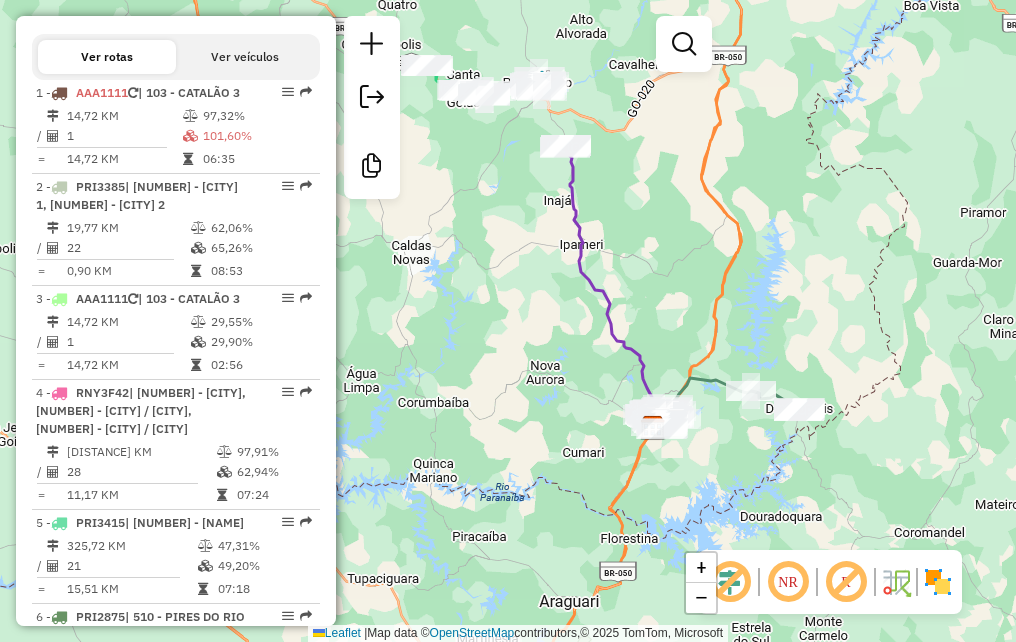 drag, startPoint x: 645, startPoint y: 291, endPoint x: 671, endPoint y: 462, distance: 172.96532 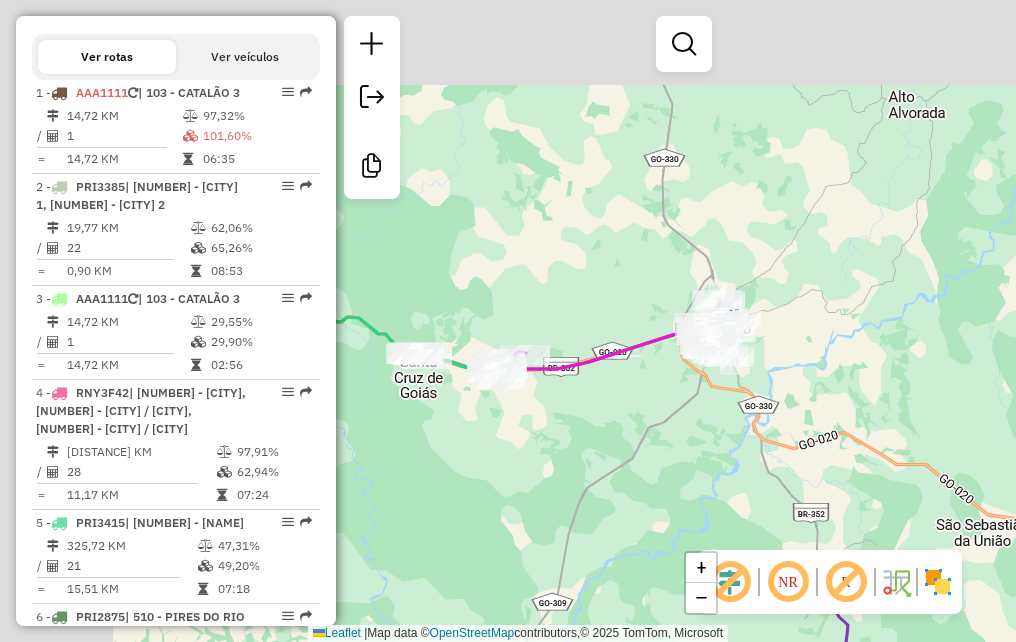 drag, startPoint x: 502, startPoint y: 191, endPoint x: 778, endPoint y: 406, distance: 349.85855 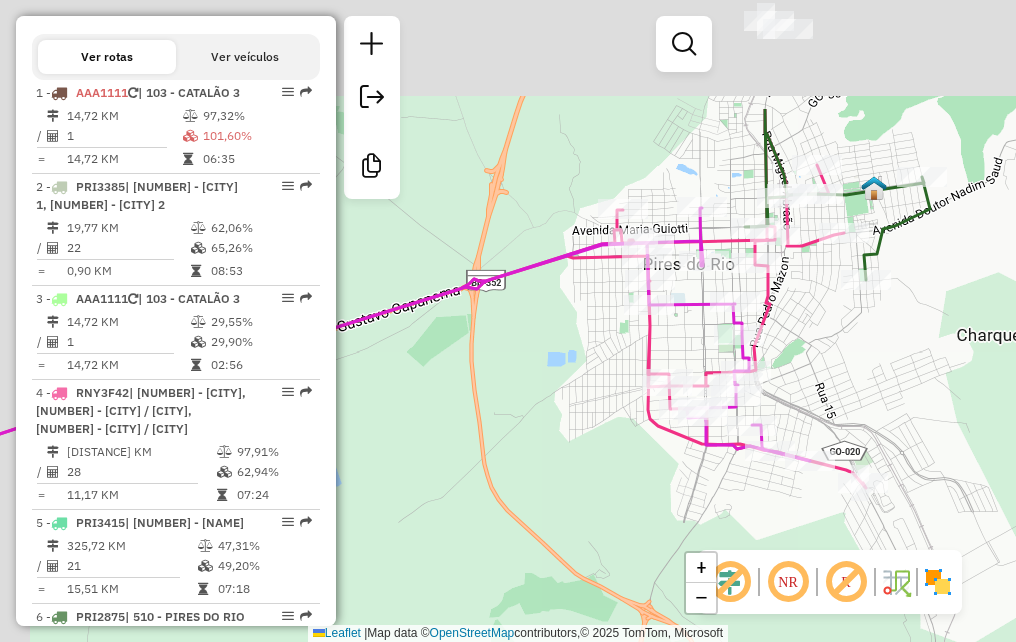 drag, startPoint x: 796, startPoint y: 359, endPoint x: 810, endPoint y: 401, distance: 44.27189 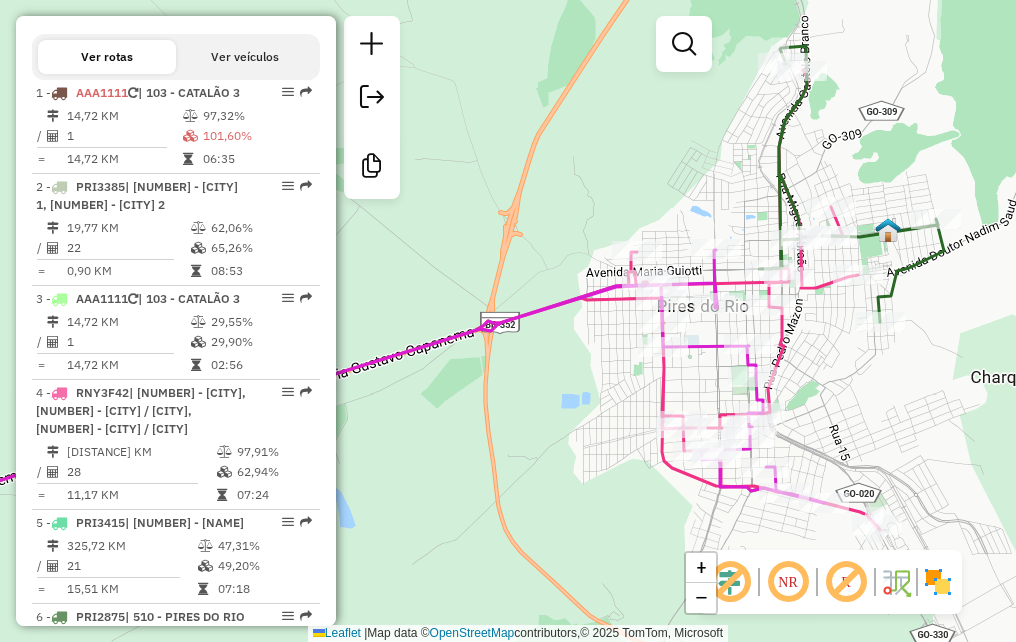 click 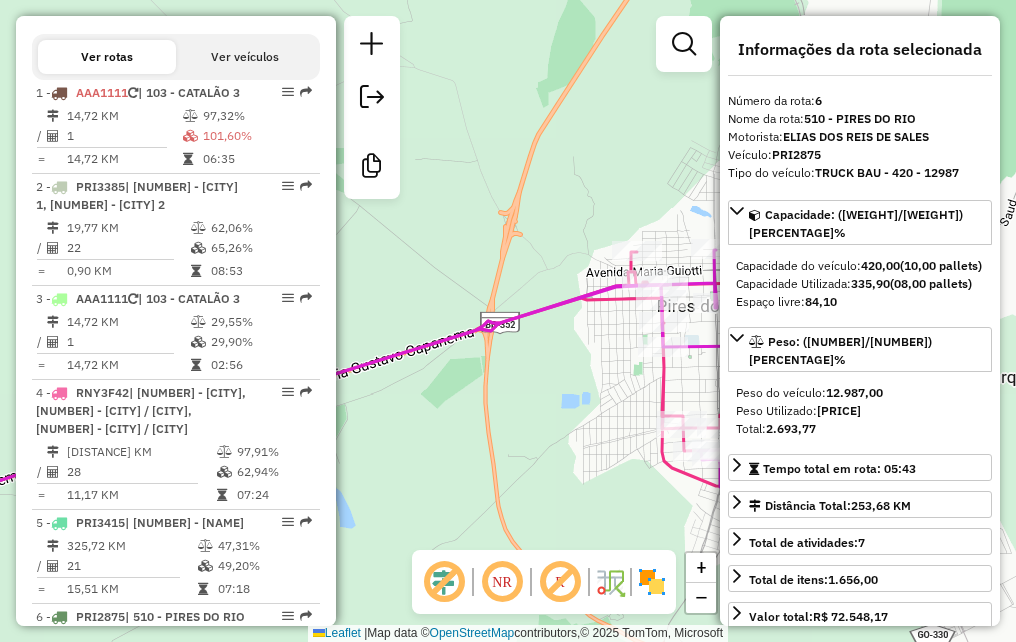 scroll, scrollTop: 1366, scrollLeft: 0, axis: vertical 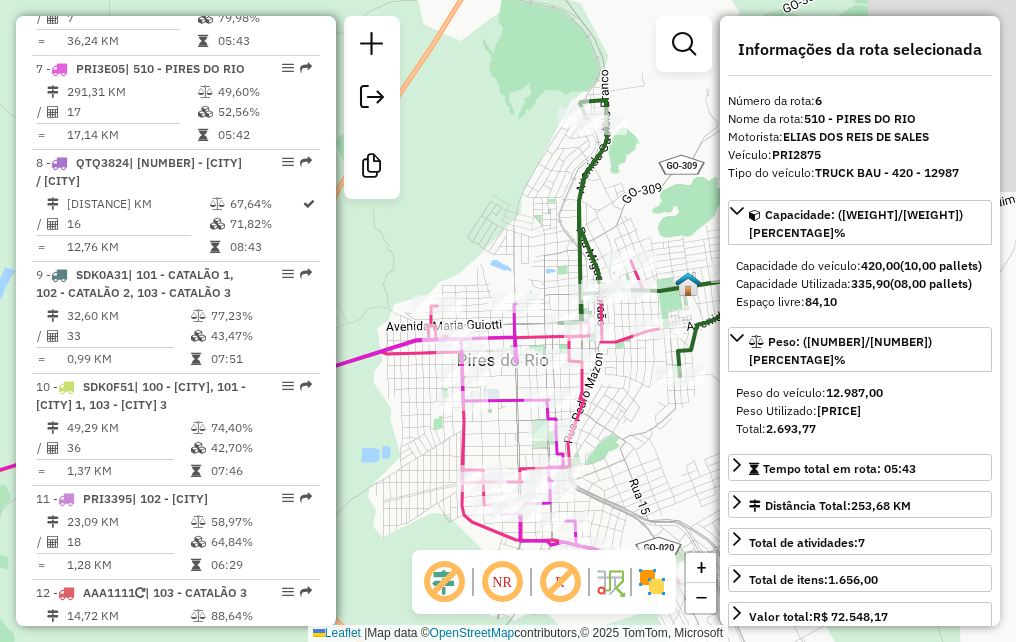 click on "Janela de atendimento Grade de atendimento Capacidade Transportadoras Veículos Cliente Pedidos  Rotas Selecione os dias de semana para filtrar as janelas de atendimento  Seg   Ter   Qua   Qui   Sex   Sáb   Dom  Informe o período da janela de atendimento: De: Até:  Filtrar exatamente a janela do cliente  Considerar janela de atendimento padrão  Selecione os dias de semana para filtrar as grades de atendimento  Seg   Ter   Qua   Qui   Sex   Sáb   Dom   Considerar clientes sem dia de atendimento cadastrado  Clientes fora do dia de atendimento selecionado Filtrar as atividades entre os valores definidos abaixo:  Peso mínimo:   Peso máximo:   Cubagem mínima:   Cubagem máxima:   De:   Até:  Filtrar as atividades entre o tempo de atendimento definido abaixo:  De:   Até:   Considerar capacidade total dos clientes não roteirizados Transportadora: Selecione um ou mais itens Tipo de veículo: Selecione um ou mais itens Veículo: Selecione um ou mais itens Motorista: Selecione um ou mais itens Nome: Rótulo:" 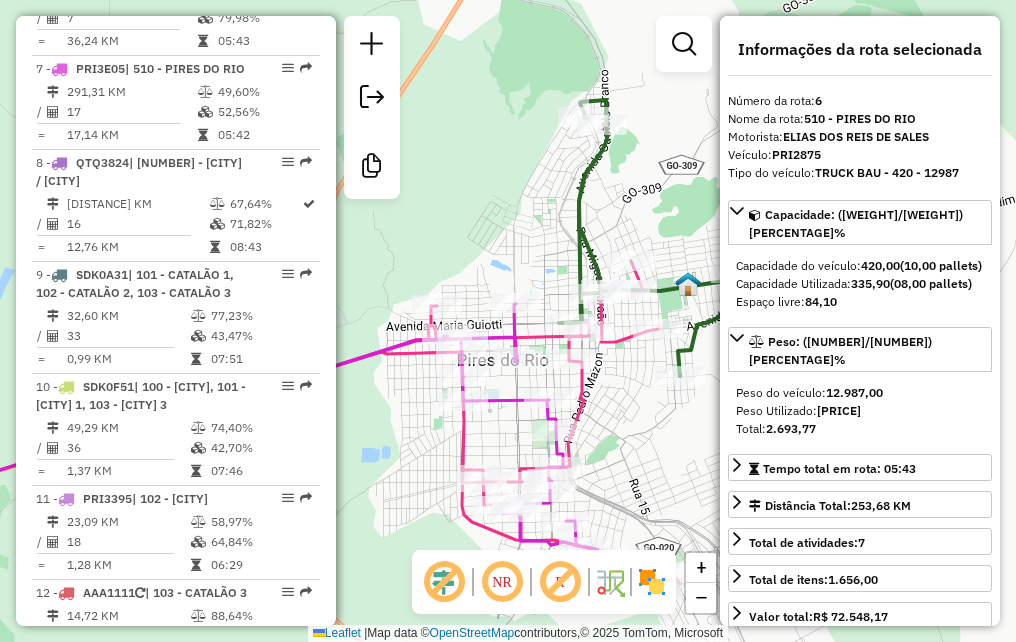drag, startPoint x: 874, startPoint y: 407, endPoint x: 822, endPoint y: 403, distance: 52.153618 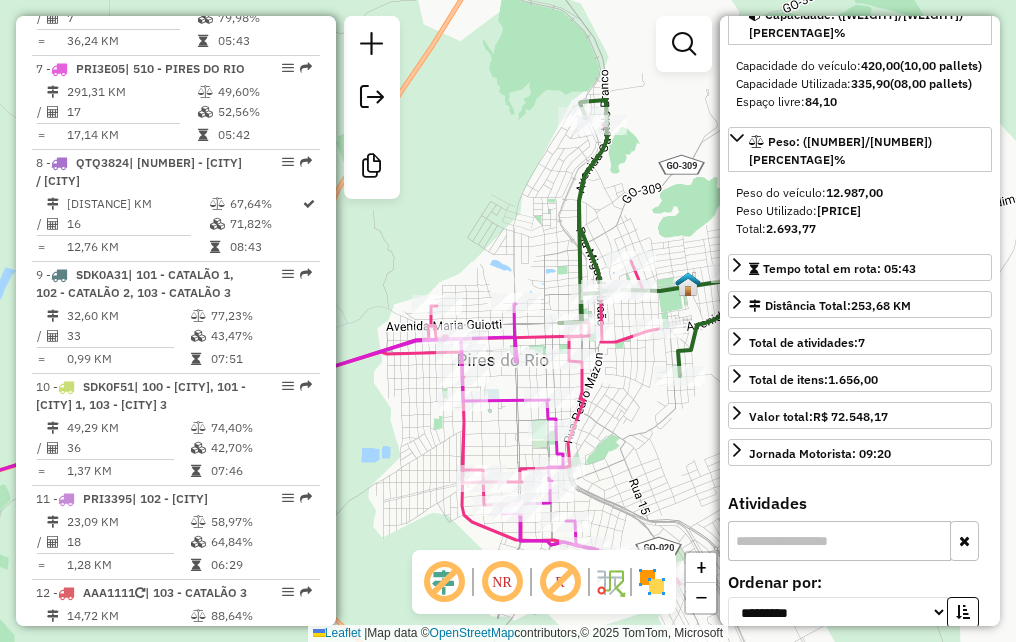 scroll, scrollTop: 400, scrollLeft: 0, axis: vertical 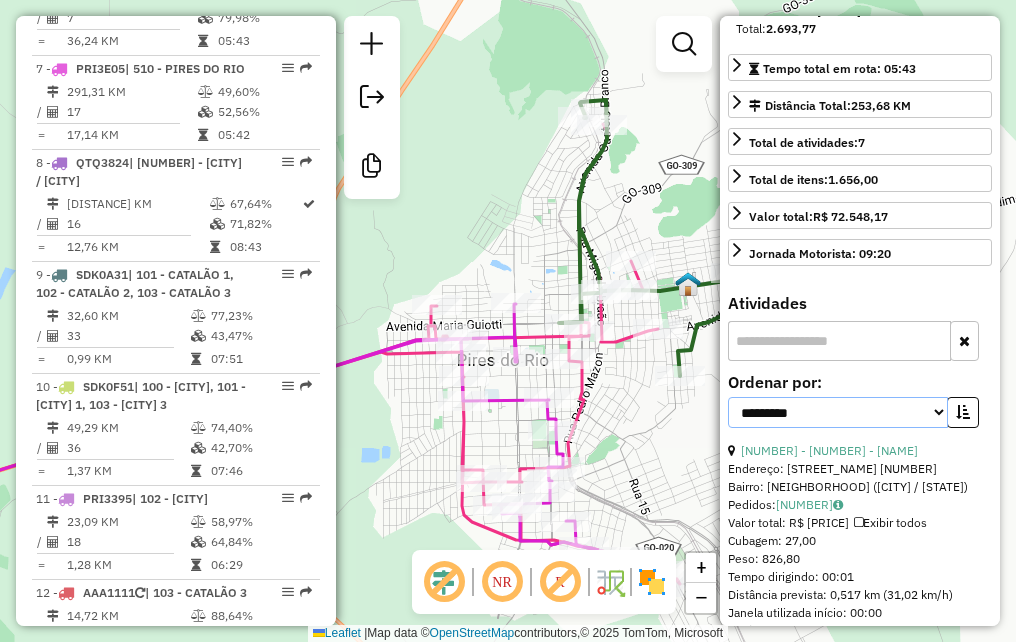 click on "**********" at bounding box center (838, 412) 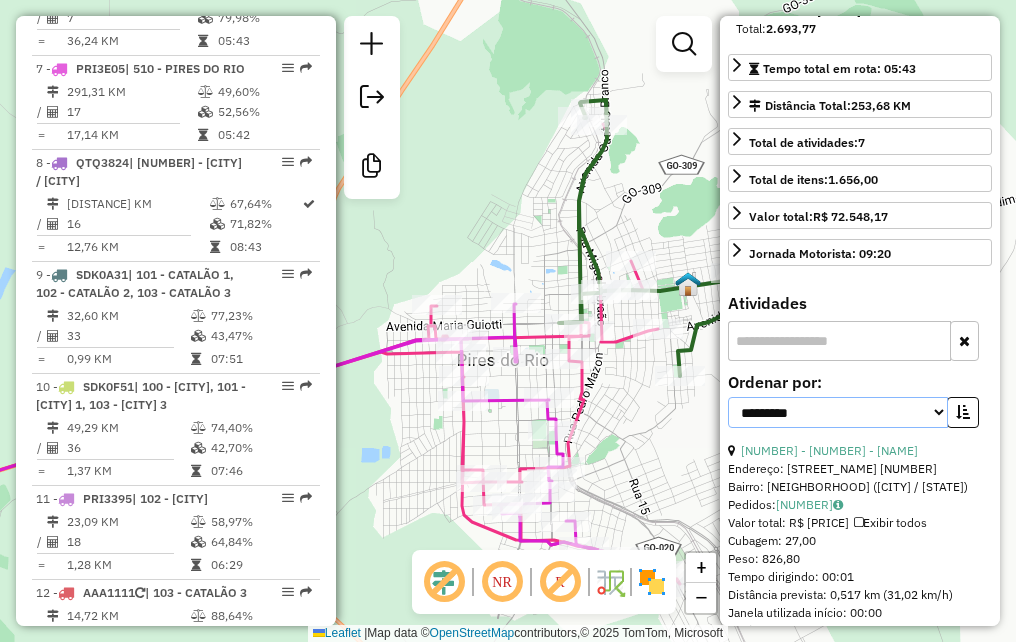 select on "*********" 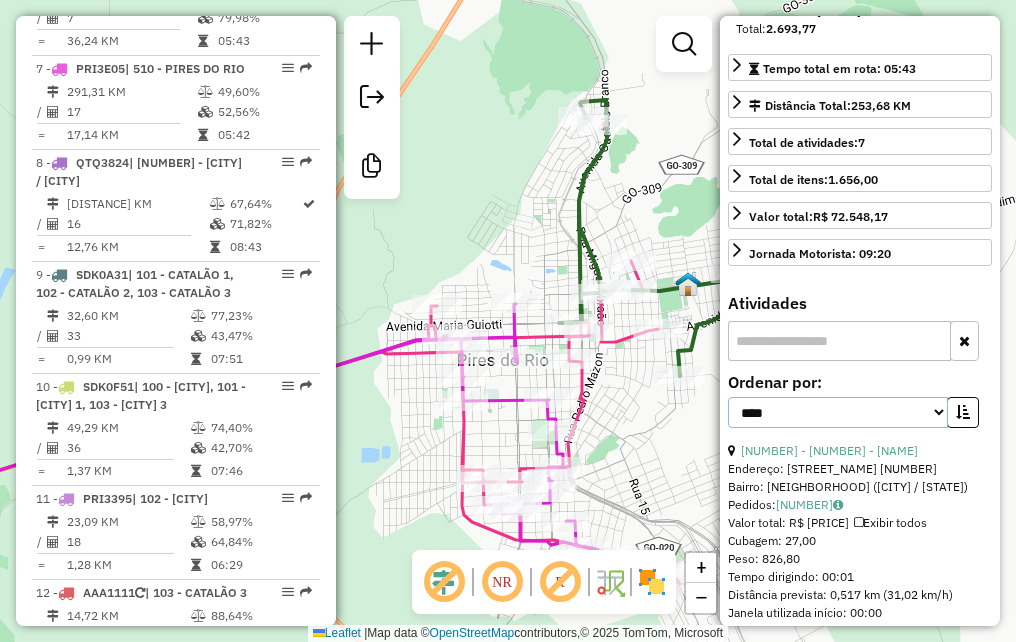 click on "**********" at bounding box center [838, 412] 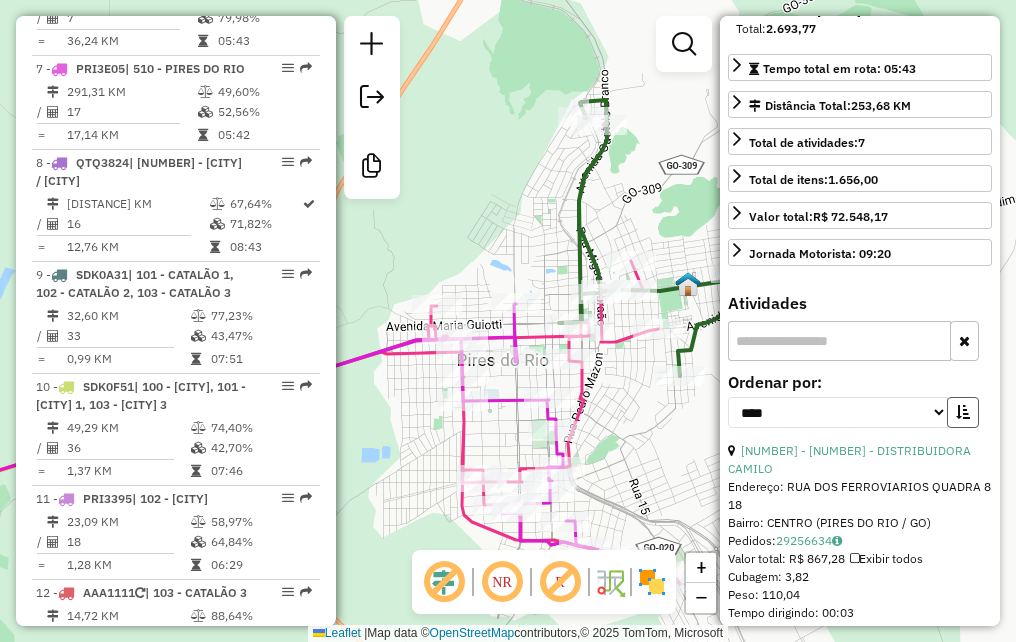 click at bounding box center [963, 412] 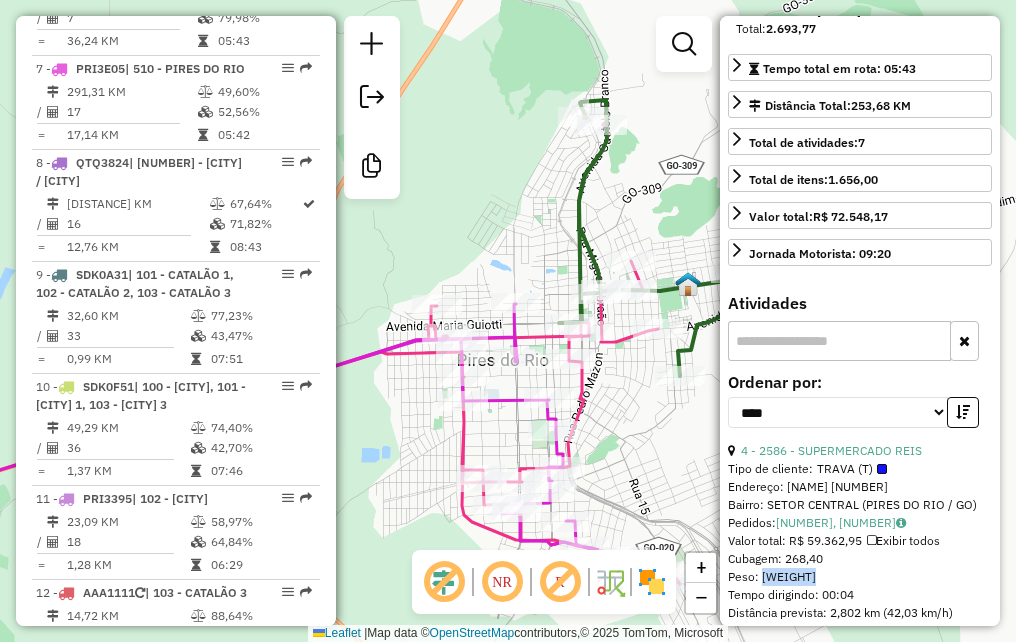 drag, startPoint x: 811, startPoint y: 577, endPoint x: 760, endPoint y: 570, distance: 51.47815 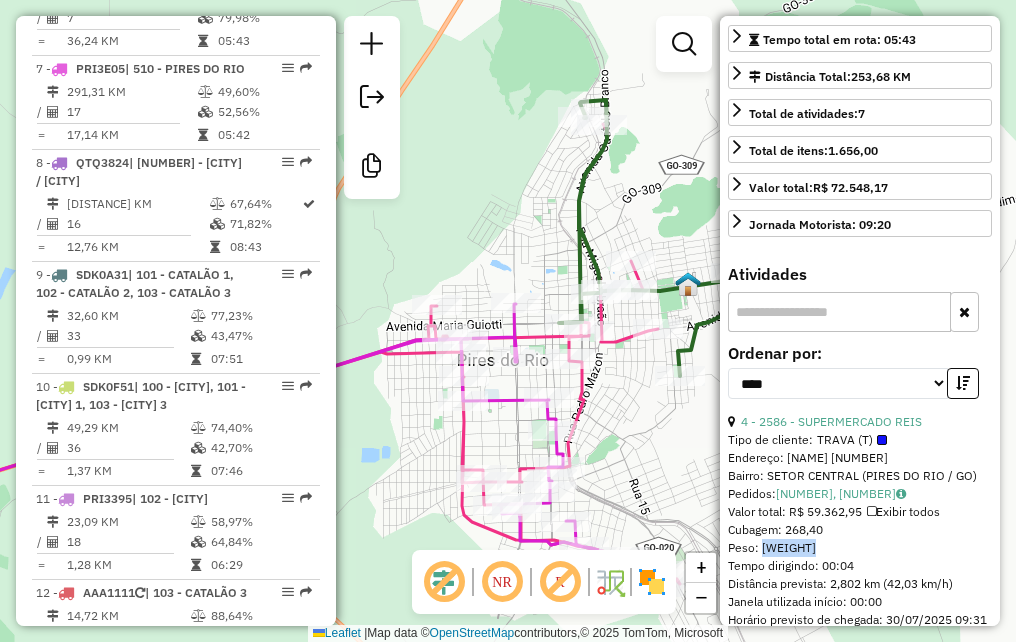 scroll, scrollTop: 500, scrollLeft: 0, axis: vertical 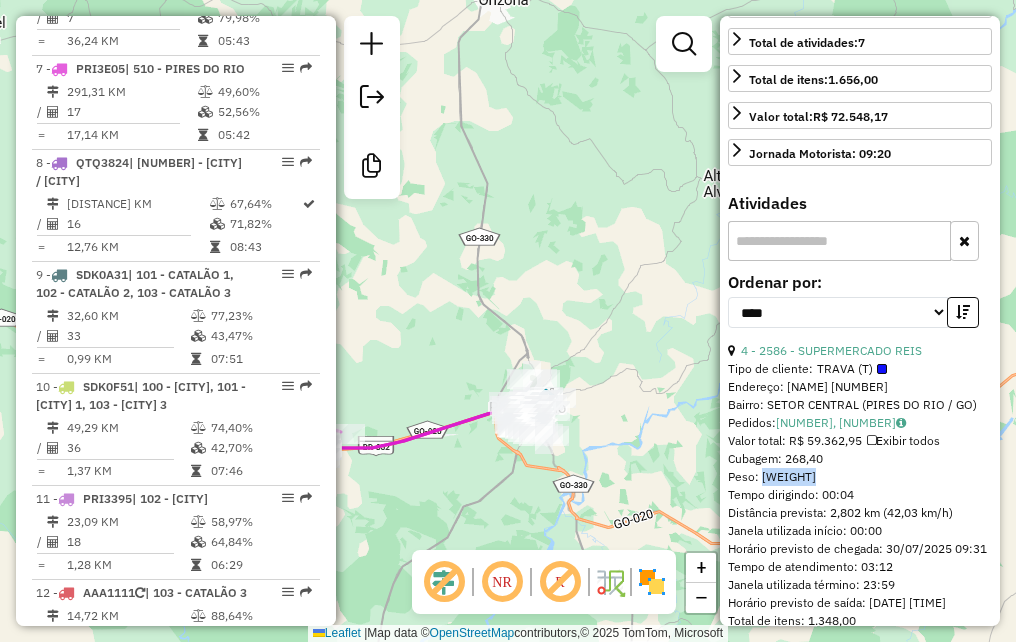 drag, startPoint x: 604, startPoint y: 493, endPoint x: 555, endPoint y: 195, distance: 302.00165 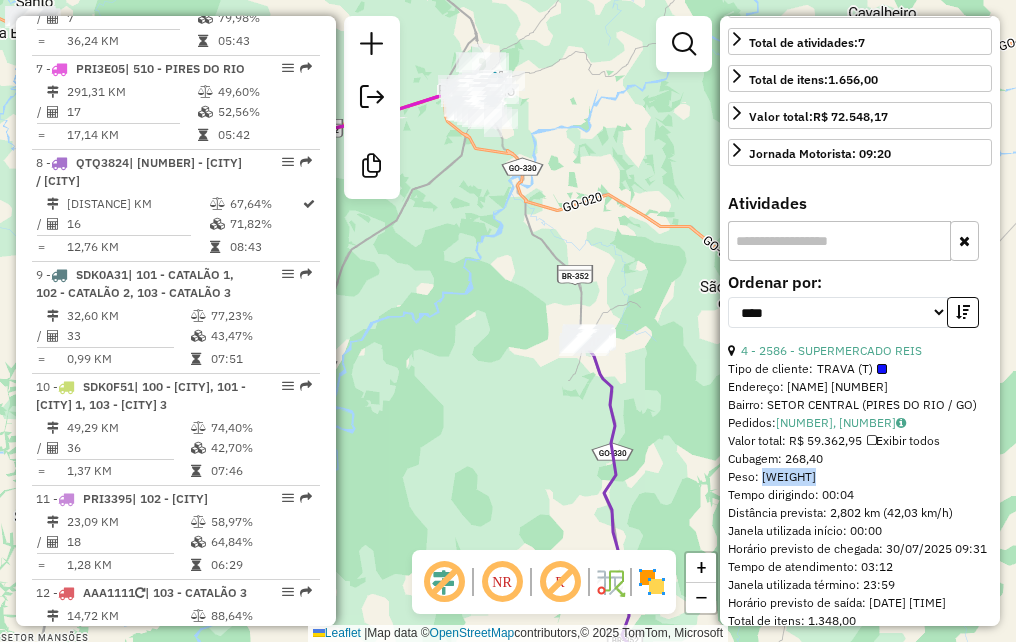 click on "Janela de atendimento Grade de atendimento Capacidade Transportadoras Veículos Cliente Pedidos  Rotas Selecione os dias de semana para filtrar as janelas de atendimento  Seg   Ter   Qua   Qui   Sex   Sáb   Dom  Informe o período da janela de atendimento: De: Até:  Filtrar exatamente a janela do cliente  Considerar janela de atendimento padrão  Selecione os dias de semana para filtrar as grades de atendimento  Seg   Ter   Qua   Qui   Sex   Sáb   Dom   Considerar clientes sem dia de atendimento cadastrado  Clientes fora do dia de atendimento selecionado Filtrar as atividades entre os valores definidos abaixo:  Peso mínimo:   Peso máximo:   Cubagem mínima:   Cubagem máxima:   De:   Até:  Filtrar as atividades entre o tempo de atendimento definido abaixo:  De:   Até:   Considerar capacidade total dos clientes não roteirizados Transportadora: Selecione um ou mais itens Tipo de veículo: Selecione um ou mais itens Veículo: Selecione um ou mais itens Motorista: Selecione um ou mais itens Nome: Rótulo:" 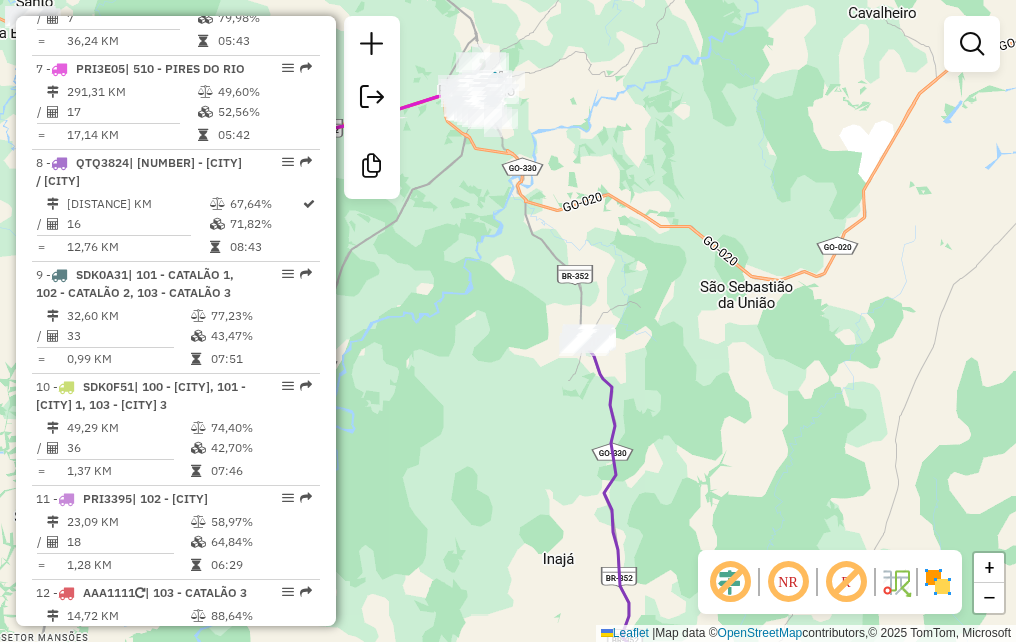 click 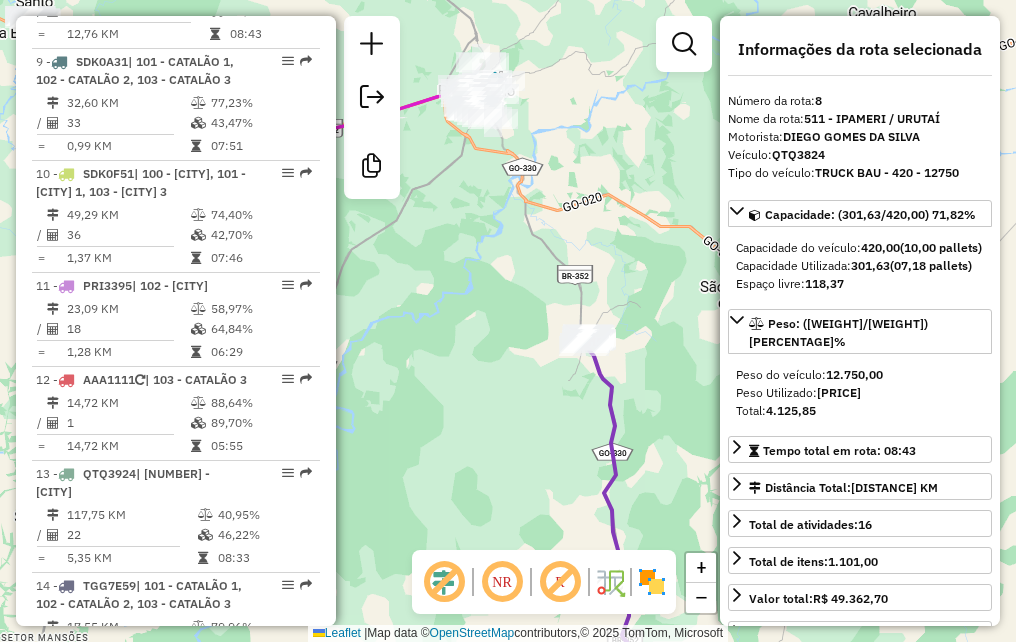 scroll, scrollTop: 1590, scrollLeft: 0, axis: vertical 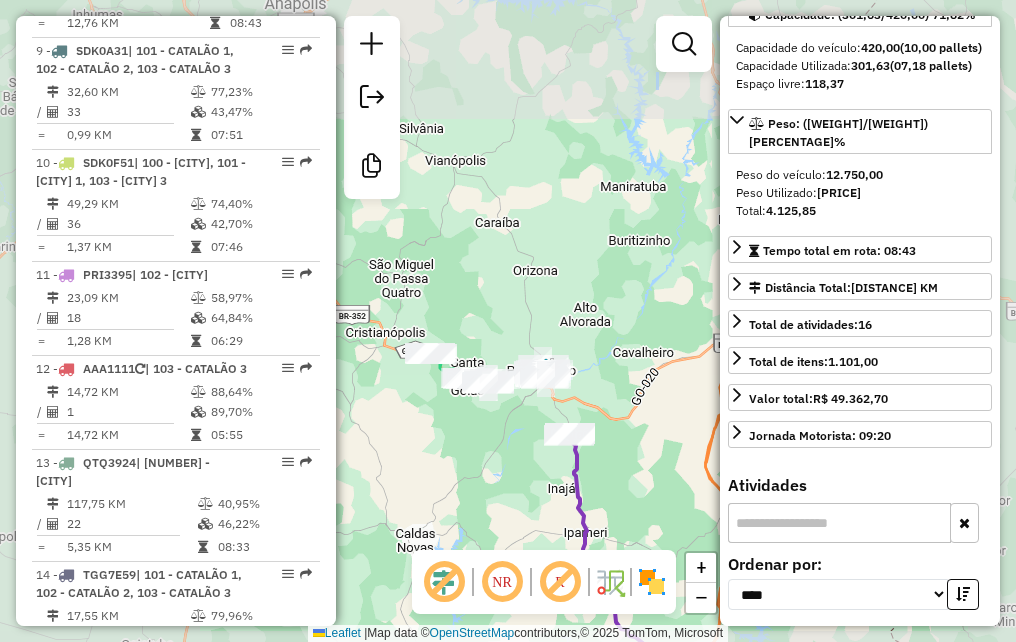 drag, startPoint x: 622, startPoint y: 480, endPoint x: 554, endPoint y: 108, distance: 378.16397 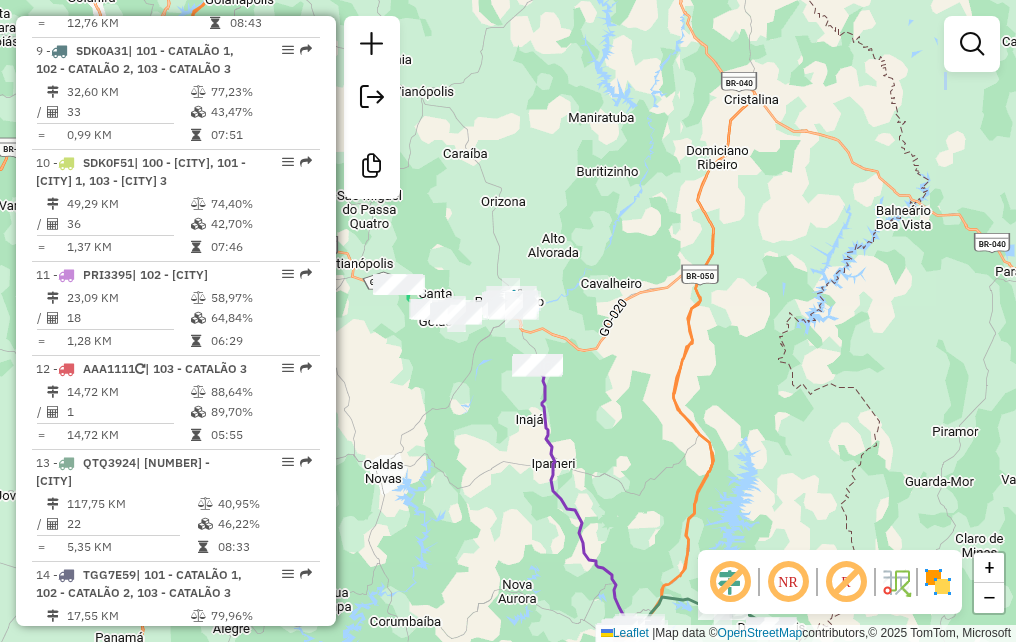 drag, startPoint x: 683, startPoint y: 304, endPoint x: 639, endPoint y: 46, distance: 261.72504 